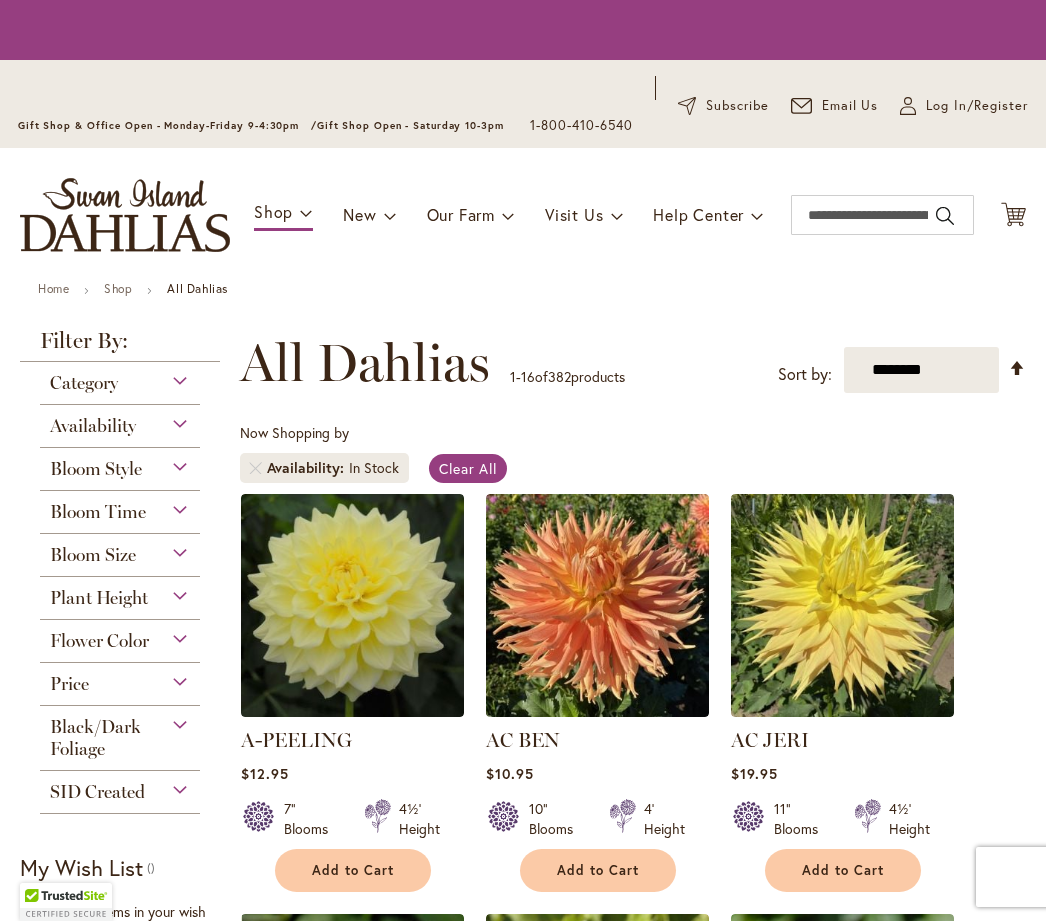 scroll, scrollTop: 0, scrollLeft: 0, axis: both 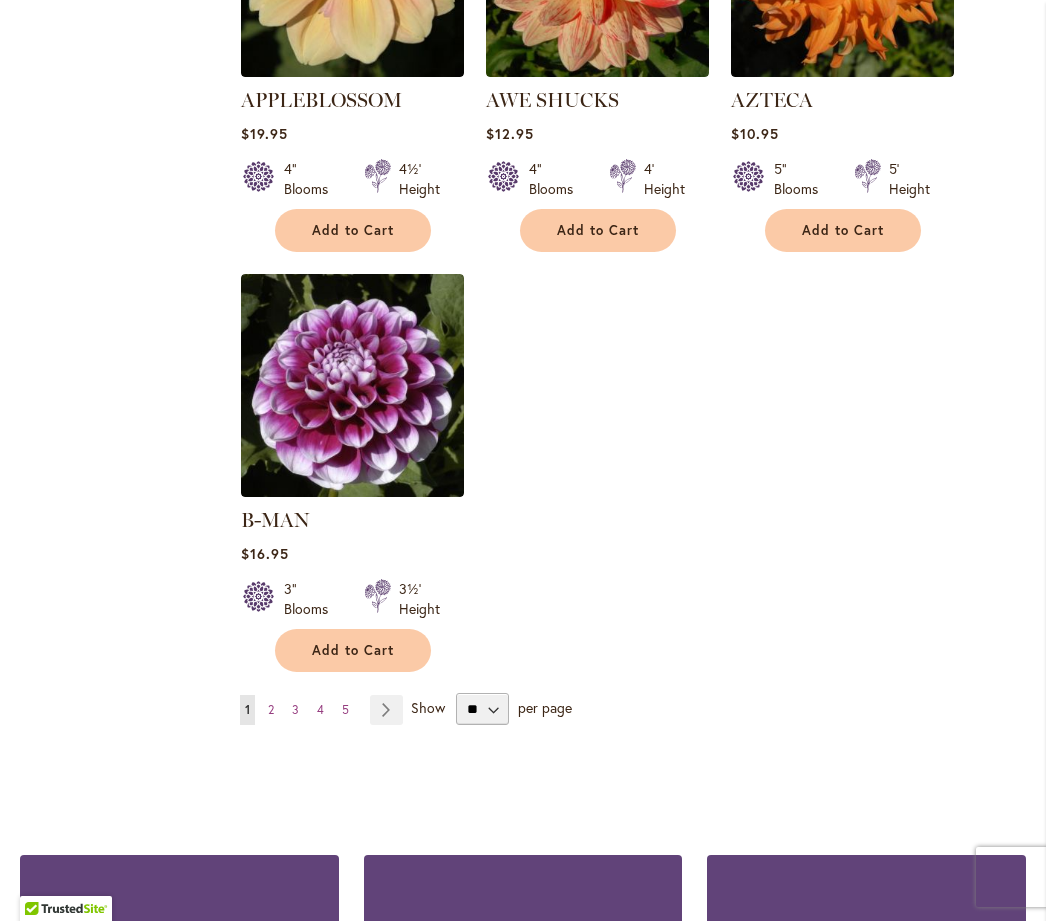 click on "Page
Next" at bounding box center [386, 710] 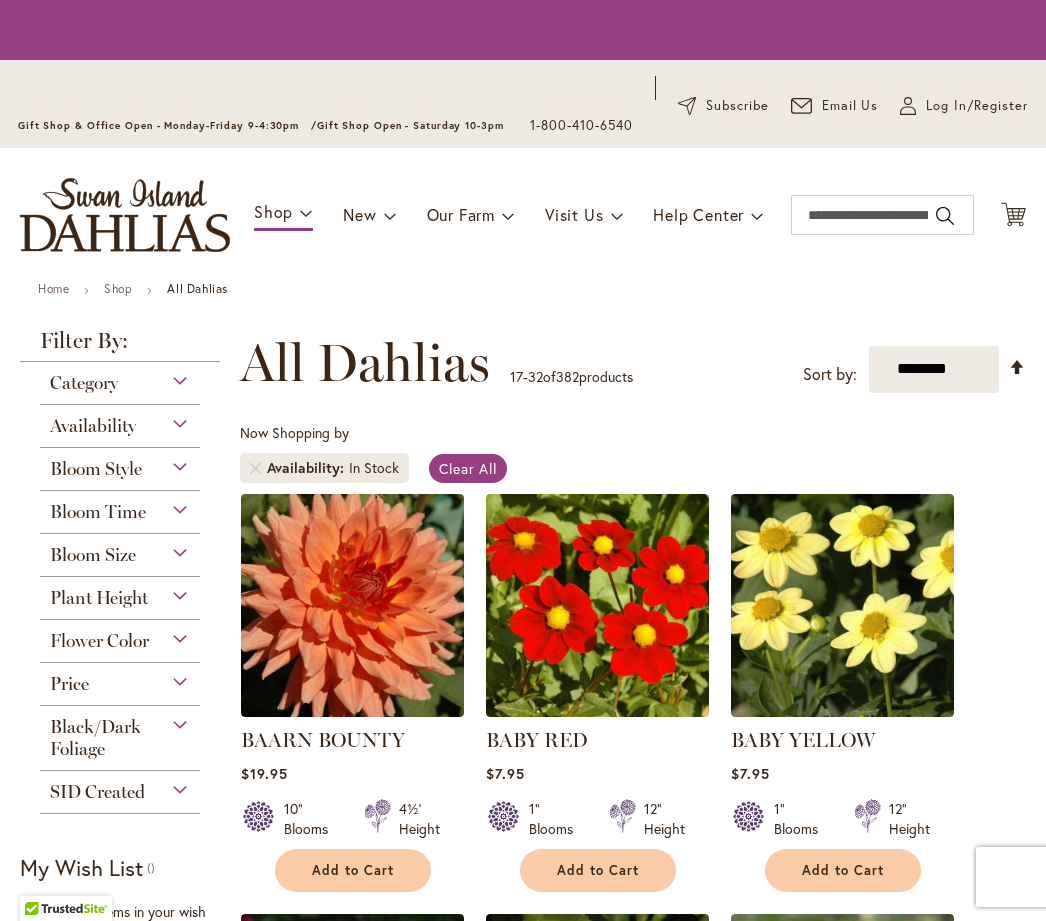 scroll, scrollTop: 0, scrollLeft: 0, axis: both 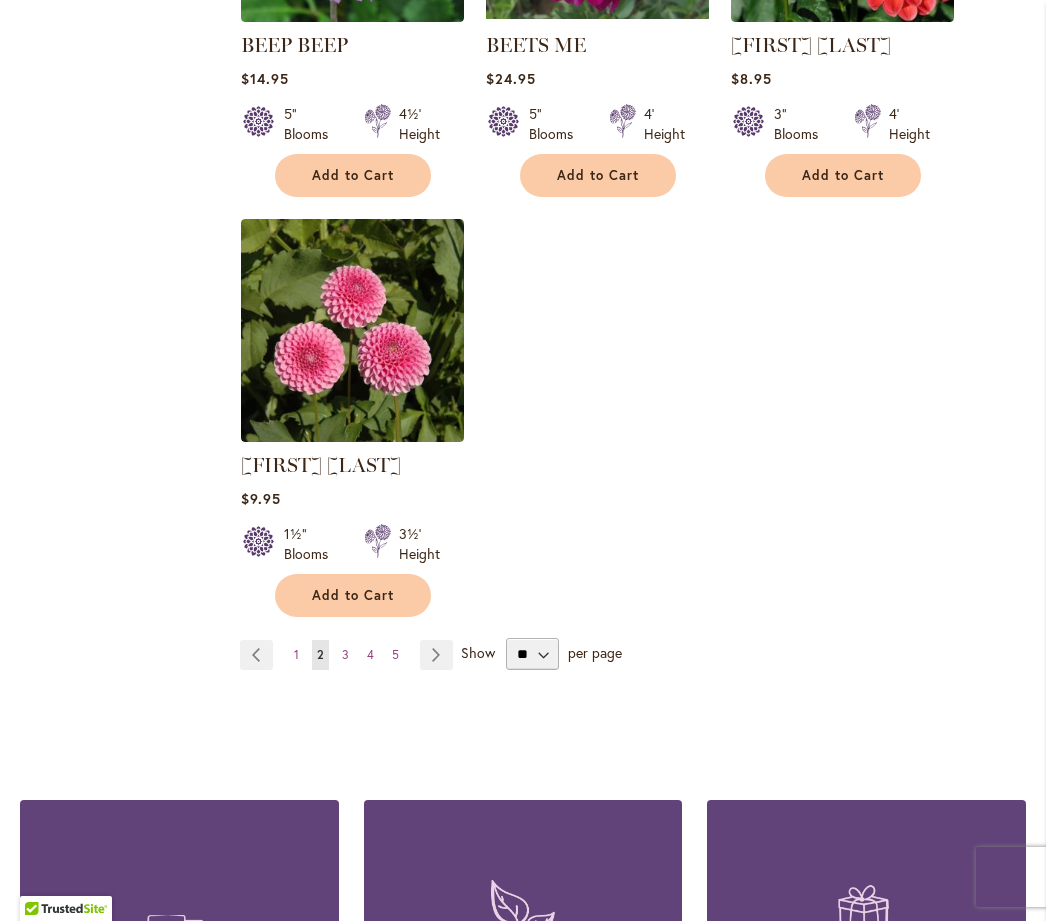 click on "Page
Next" at bounding box center (436, 655) 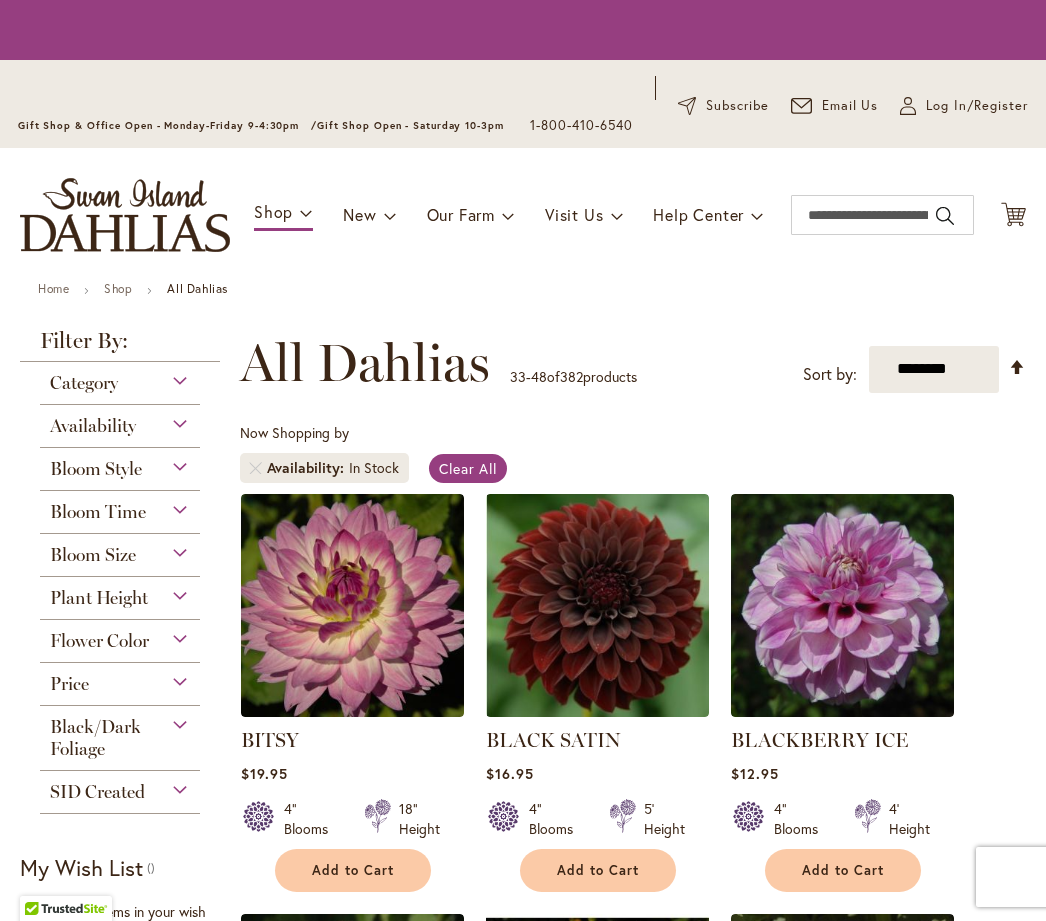 scroll, scrollTop: 0, scrollLeft: 0, axis: both 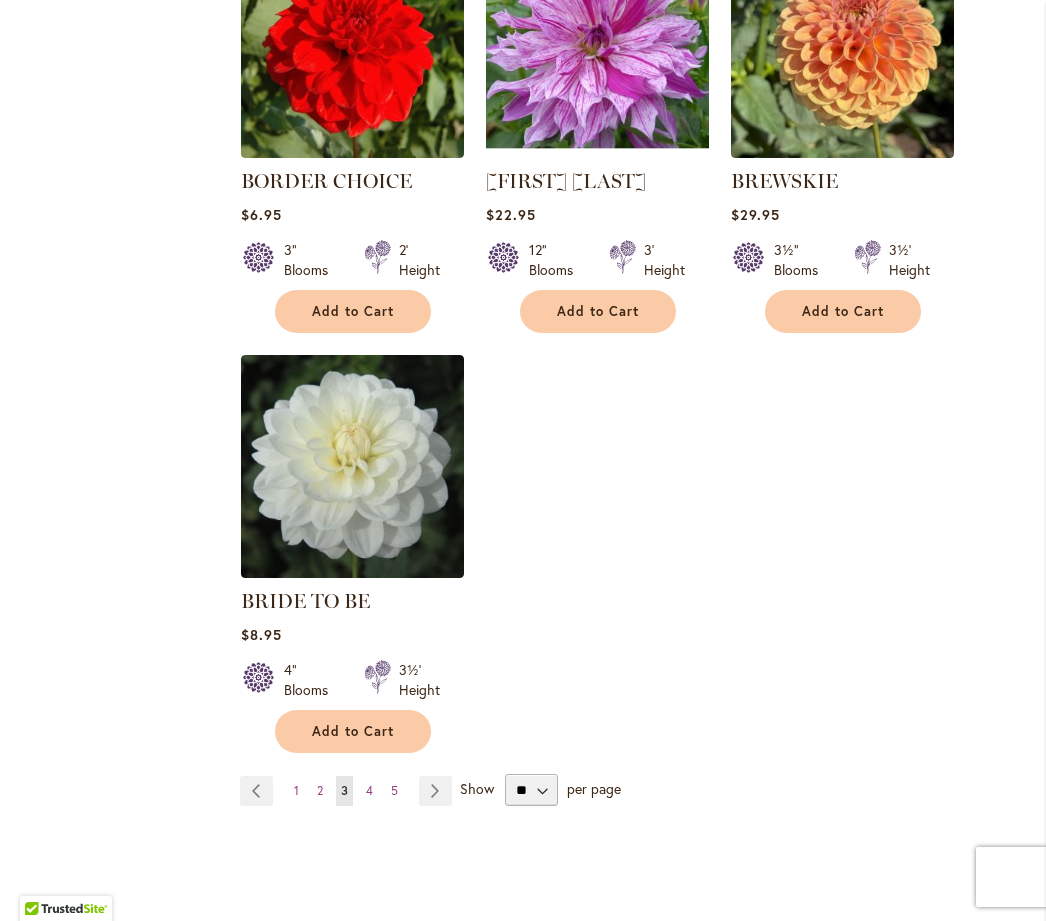 click on "Page
Next" at bounding box center (435, 791) 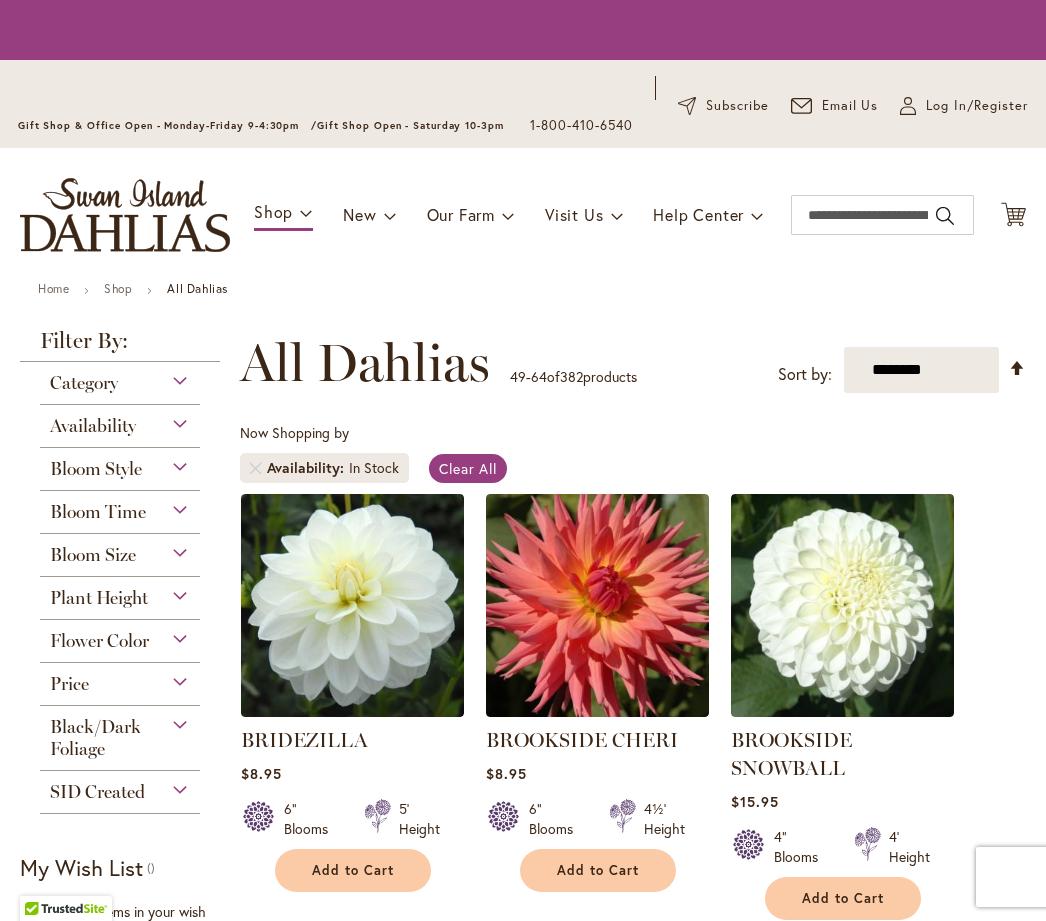 scroll, scrollTop: 0, scrollLeft: 0, axis: both 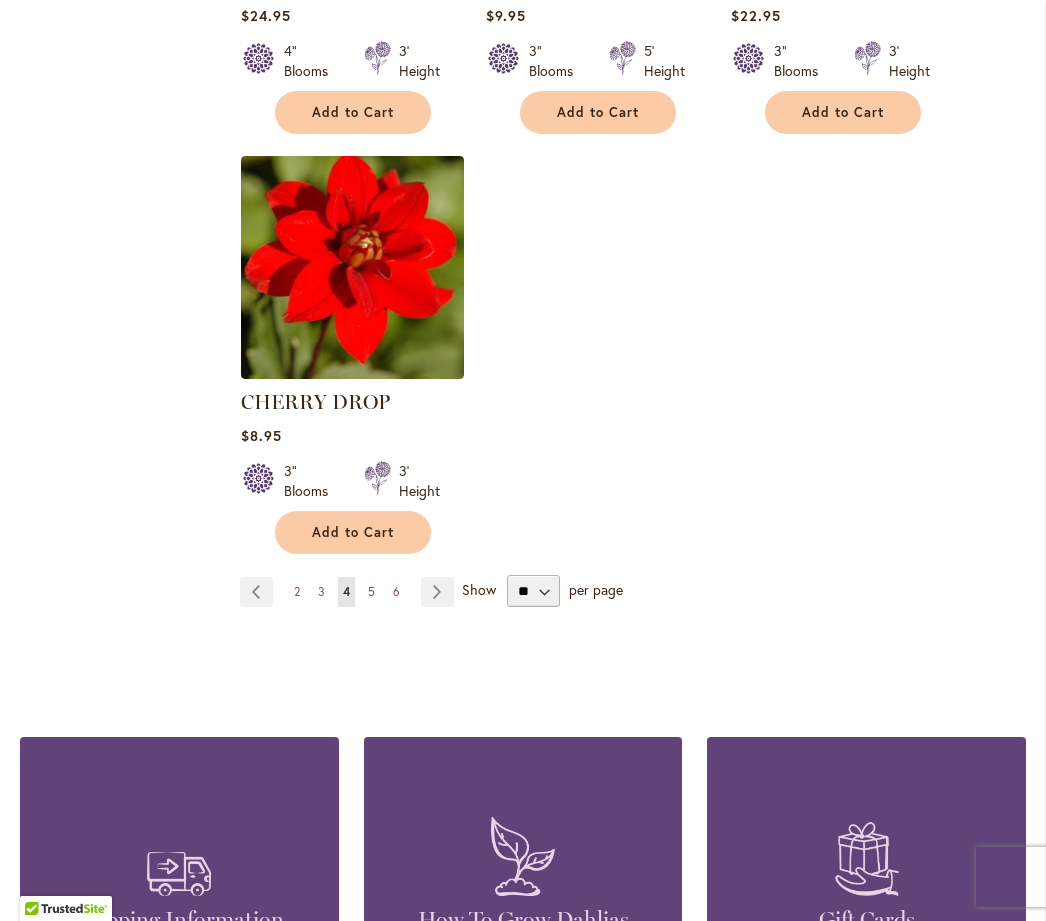 click on "Show" at bounding box center (479, 589) 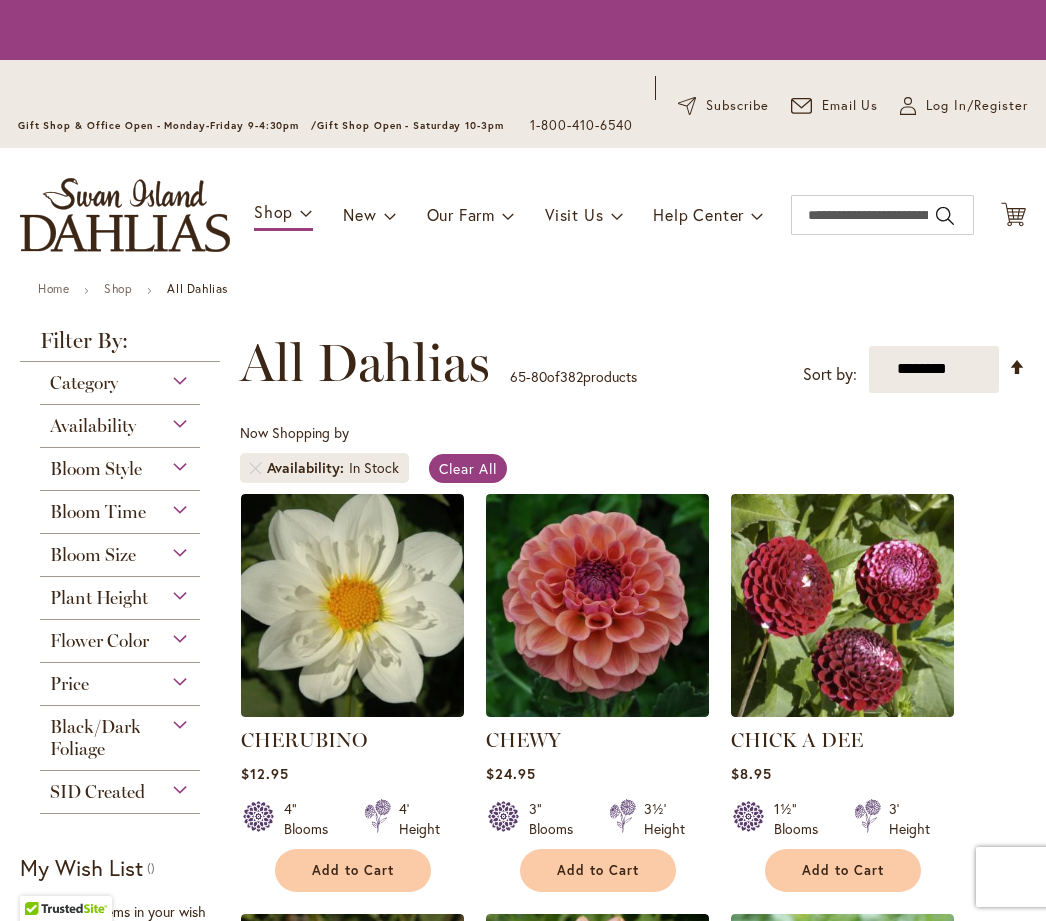 scroll, scrollTop: 0, scrollLeft: 0, axis: both 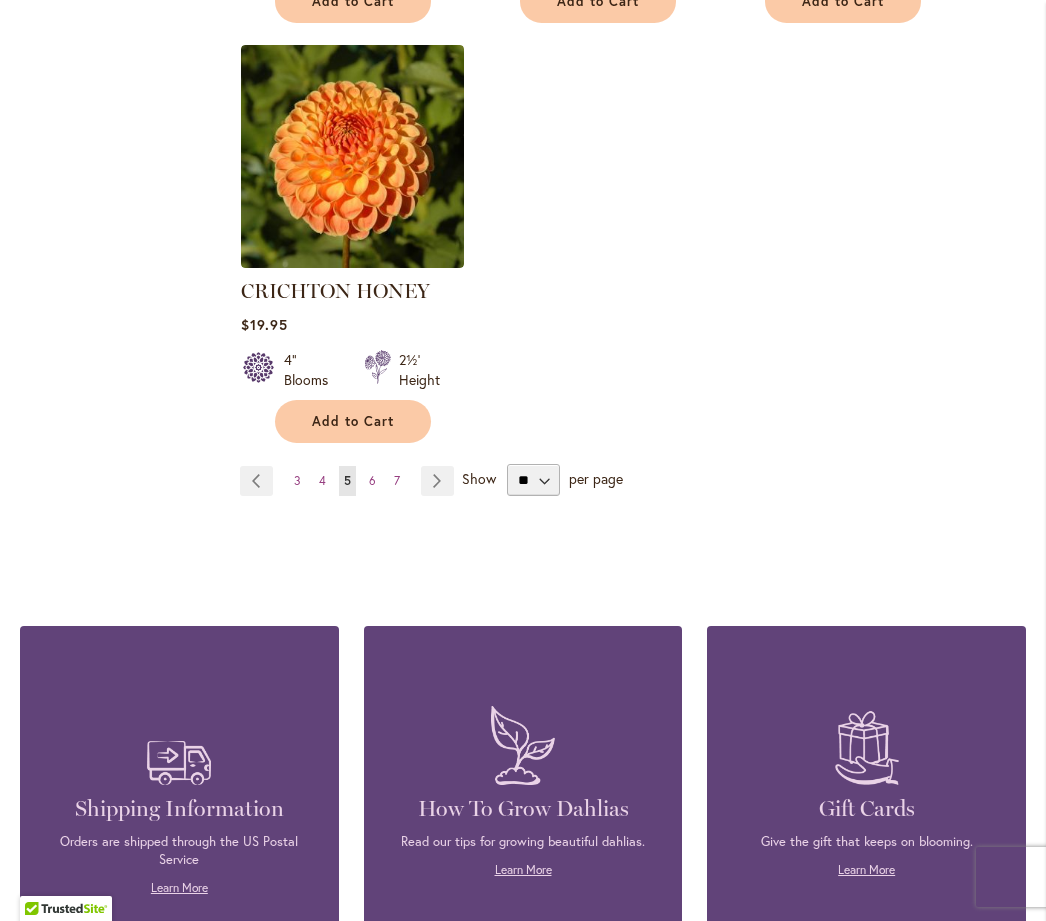click on "Page
Next" at bounding box center [437, 481] 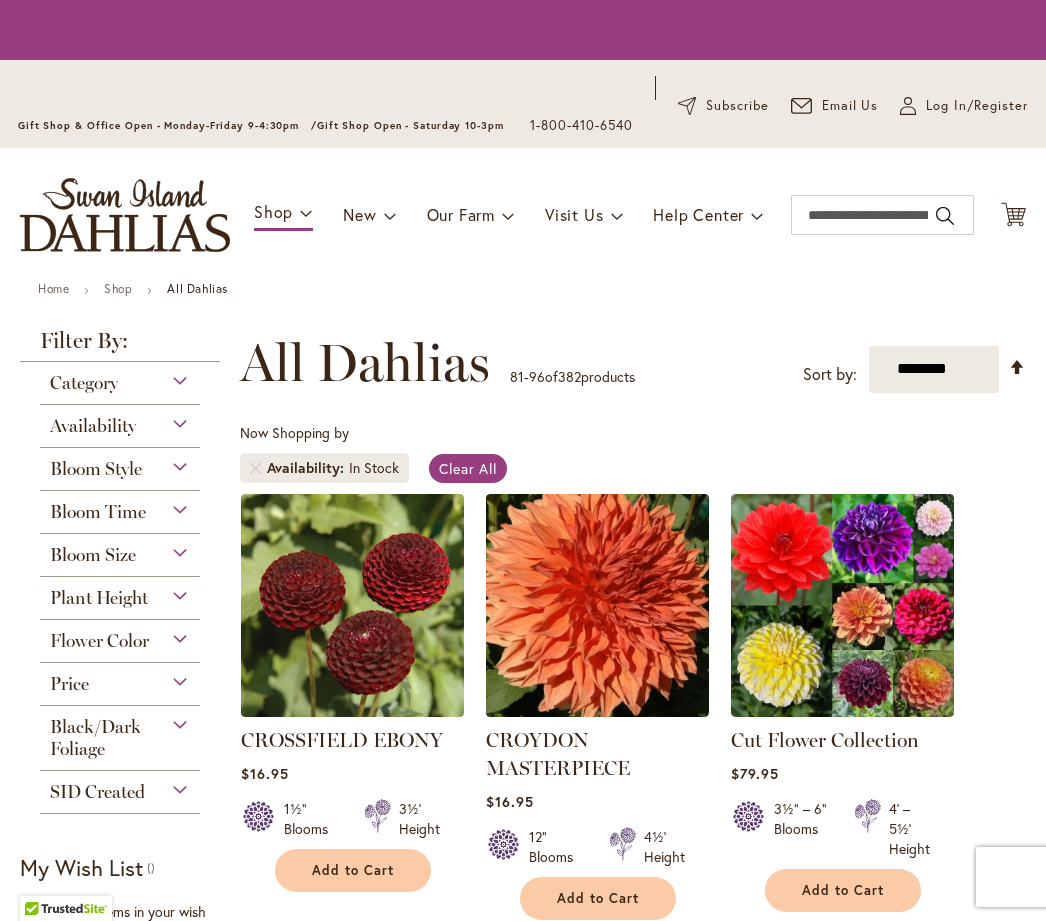 scroll, scrollTop: 0, scrollLeft: 0, axis: both 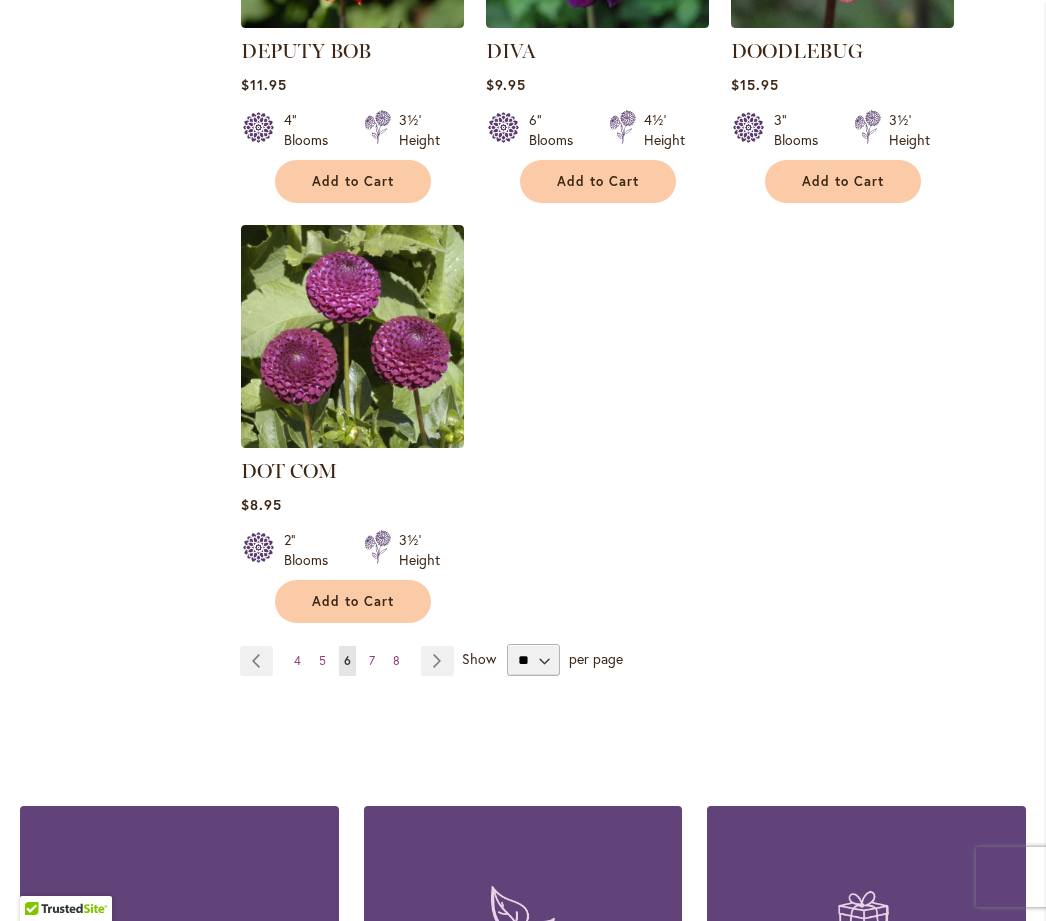 click on "Page
Next" at bounding box center [437, 661] 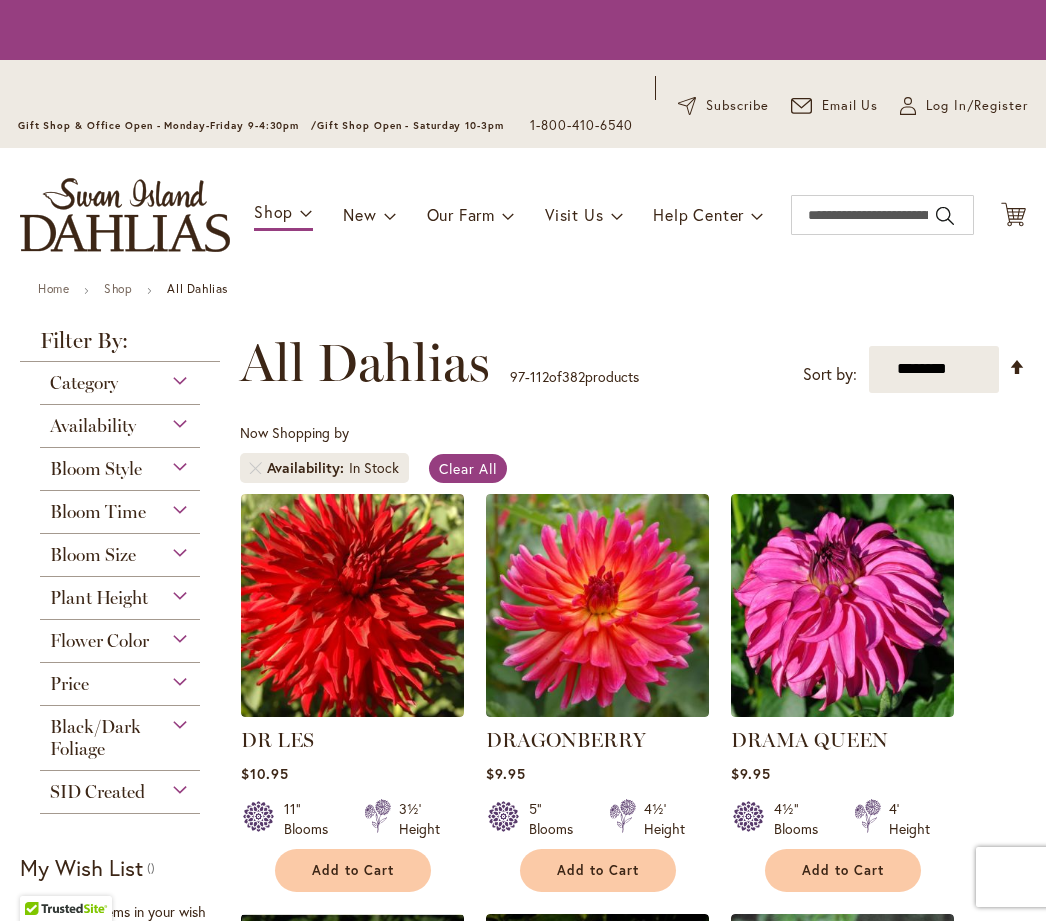 scroll, scrollTop: 0, scrollLeft: 0, axis: both 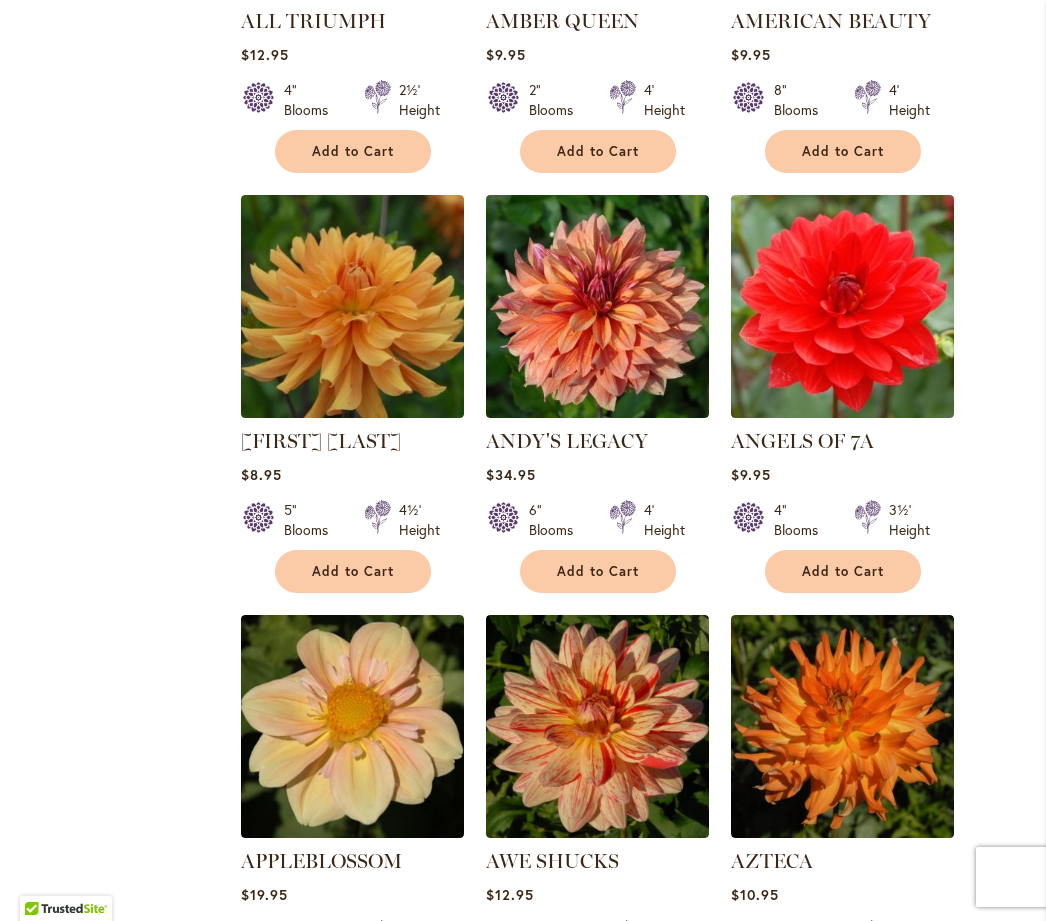 click on "Page
Next" at bounding box center (386, 1471) 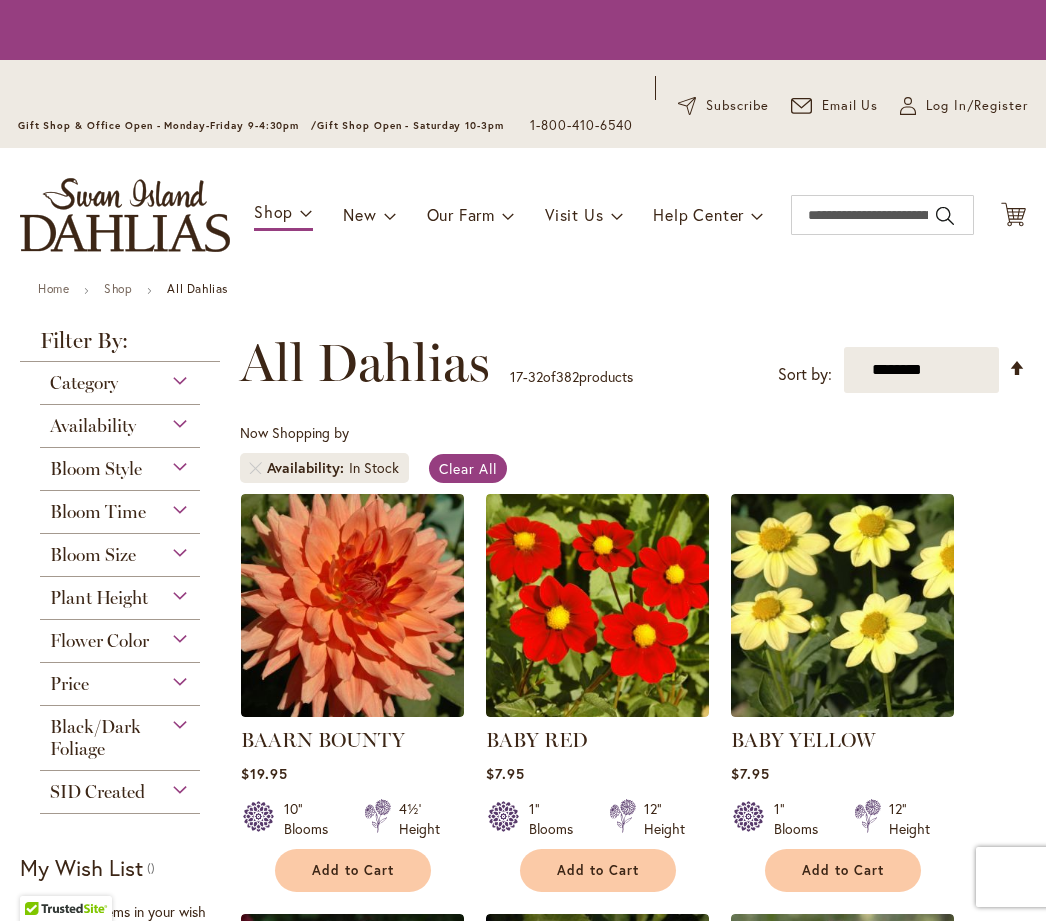 scroll, scrollTop: 0, scrollLeft: 0, axis: both 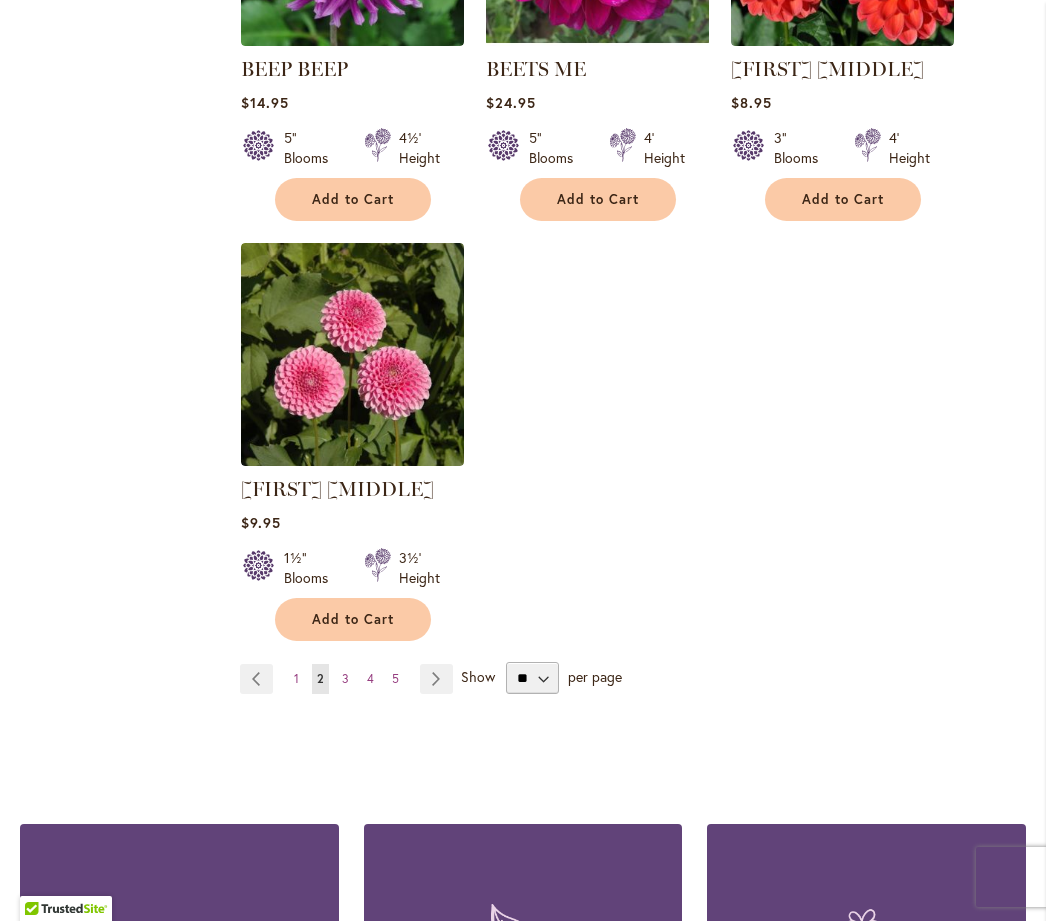 click on "Page
Next" at bounding box center (436, 679) 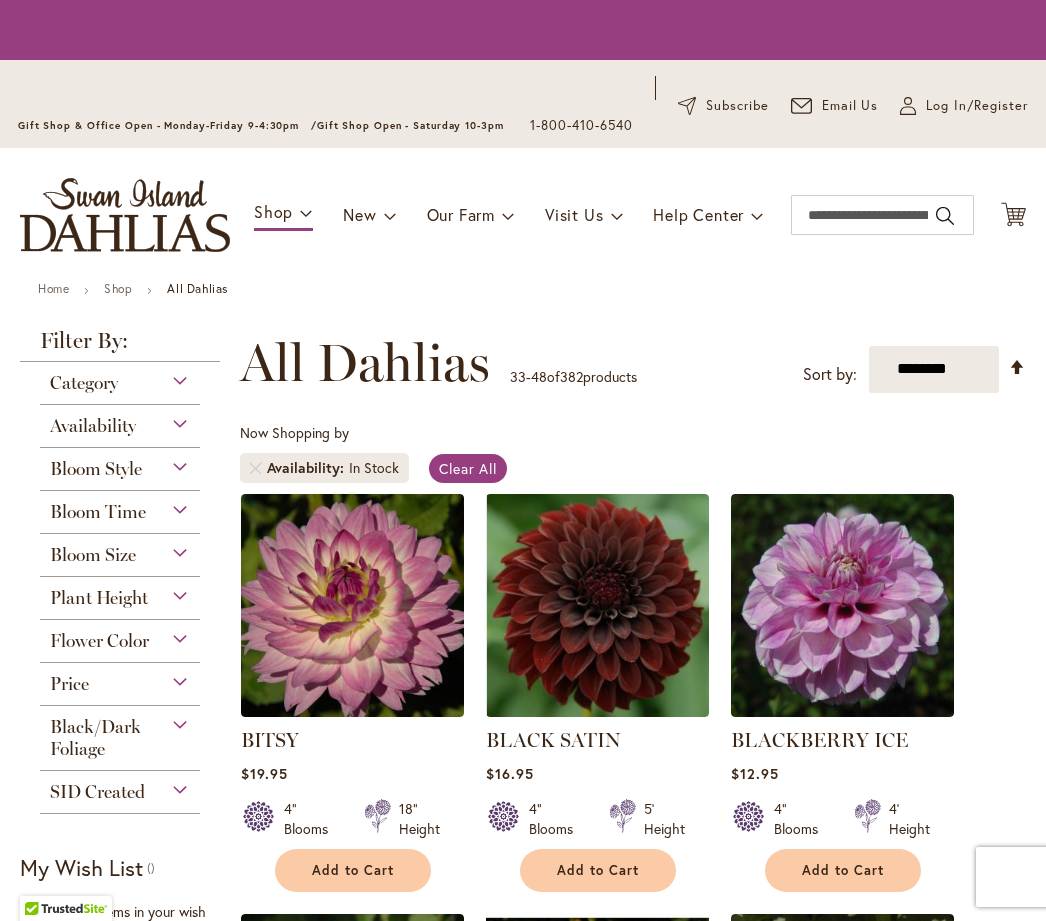 scroll, scrollTop: 0, scrollLeft: 0, axis: both 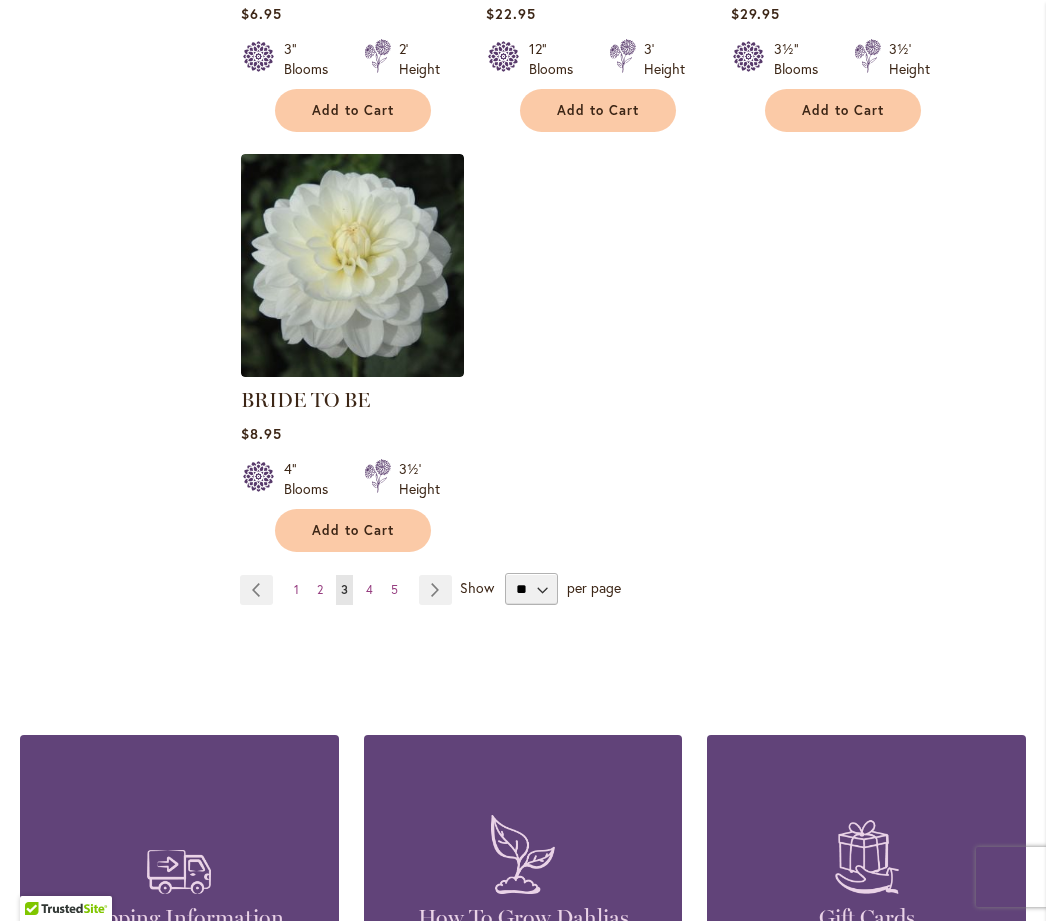 click on "5" at bounding box center (394, 589) 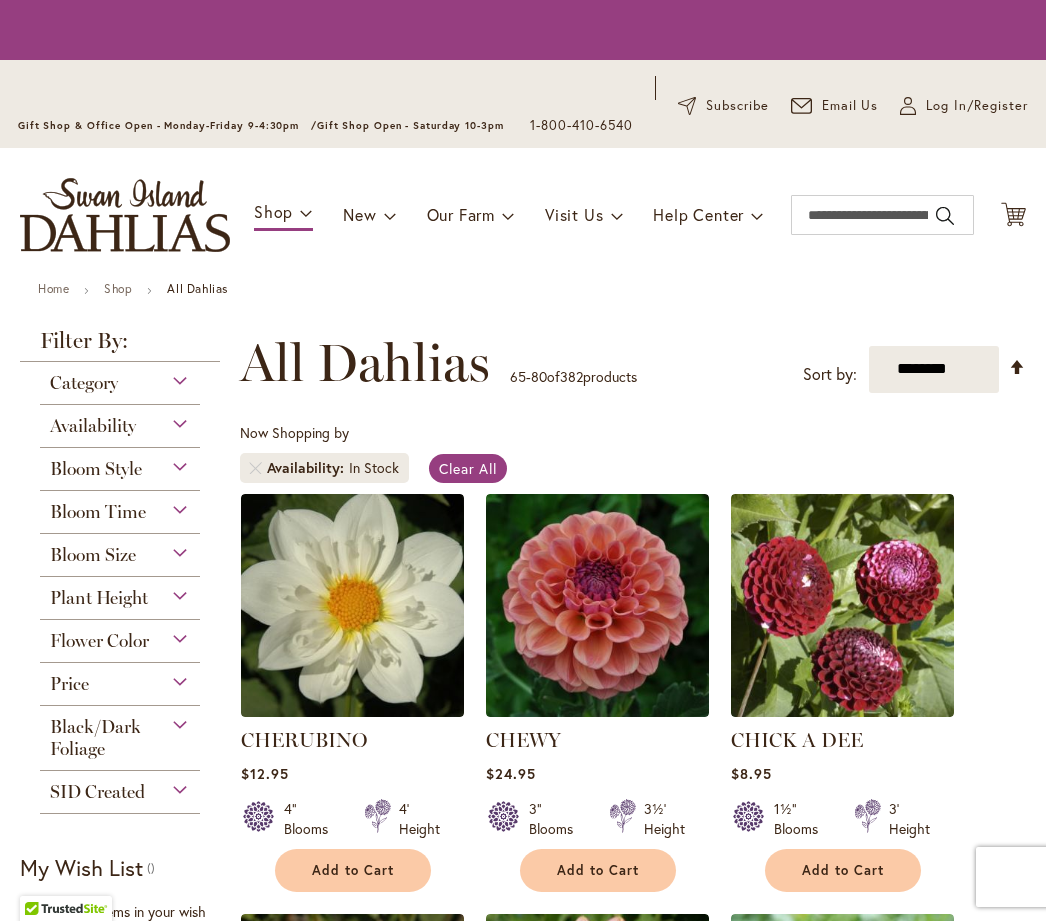 scroll, scrollTop: 0, scrollLeft: 0, axis: both 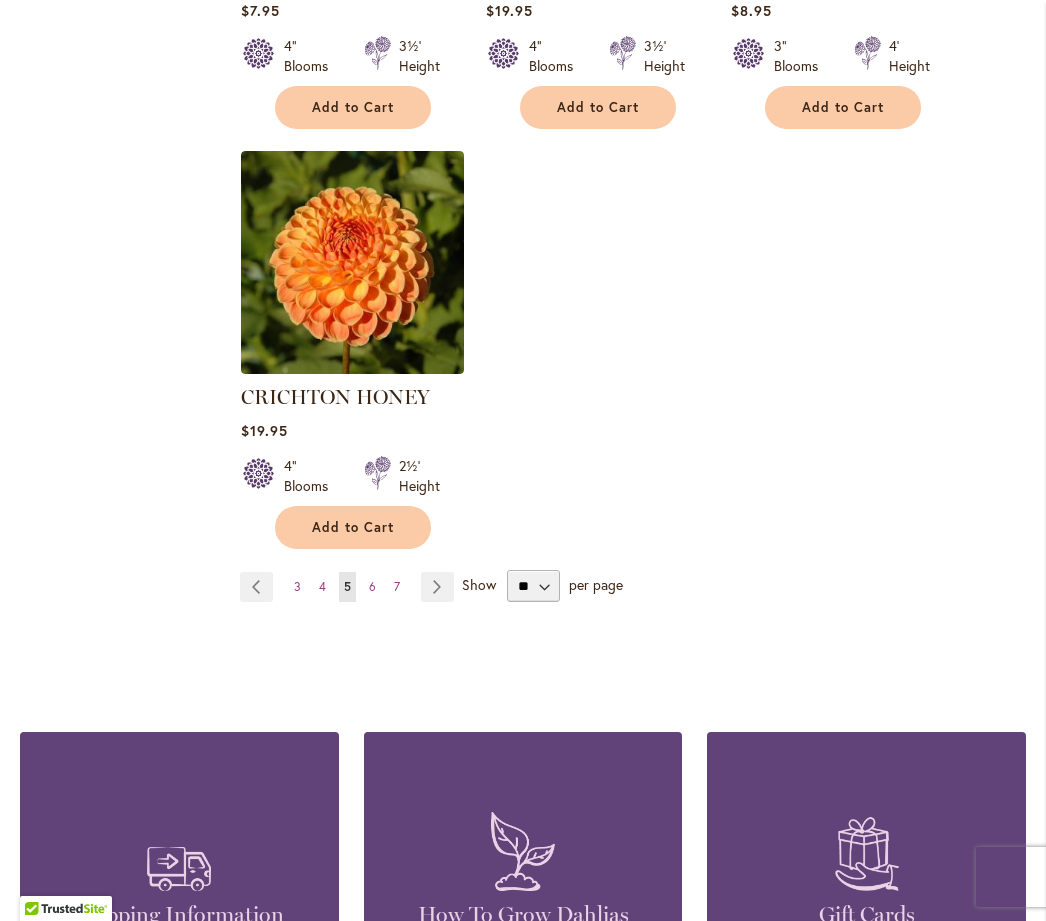 click on "Page
Next" at bounding box center (437, 587) 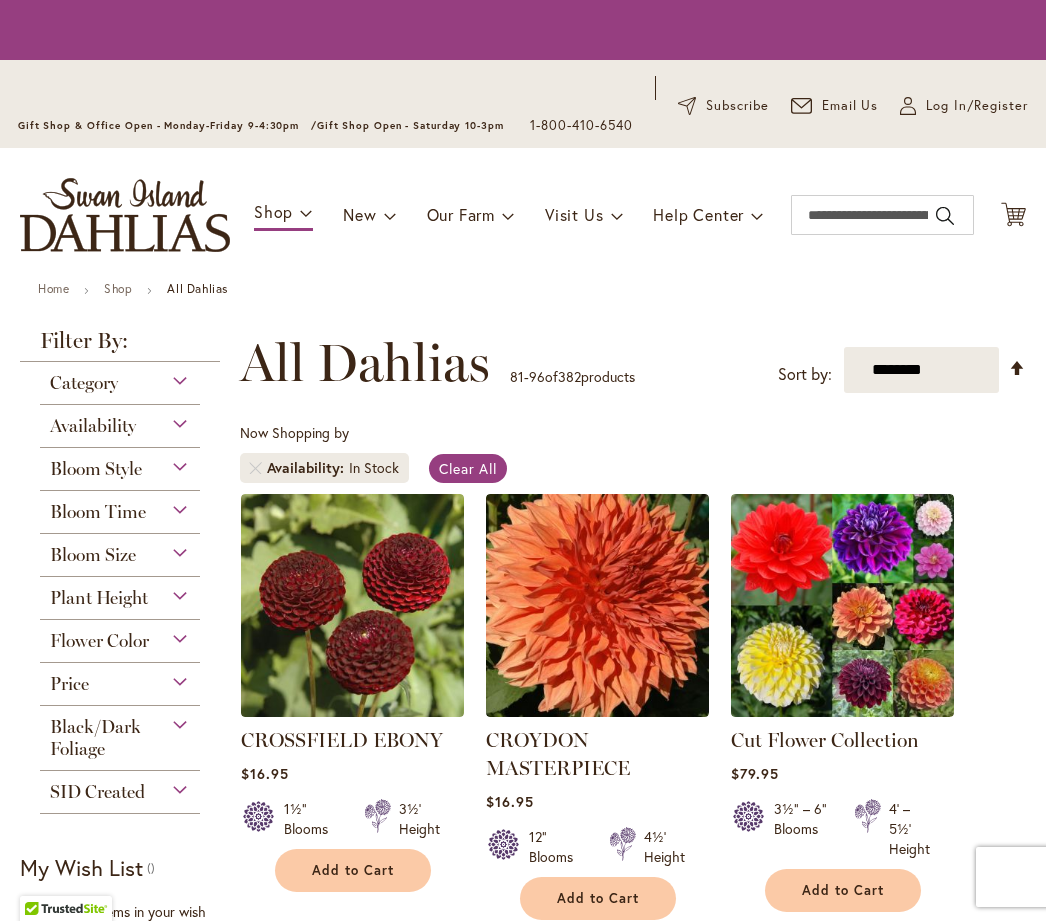 scroll, scrollTop: 0, scrollLeft: 0, axis: both 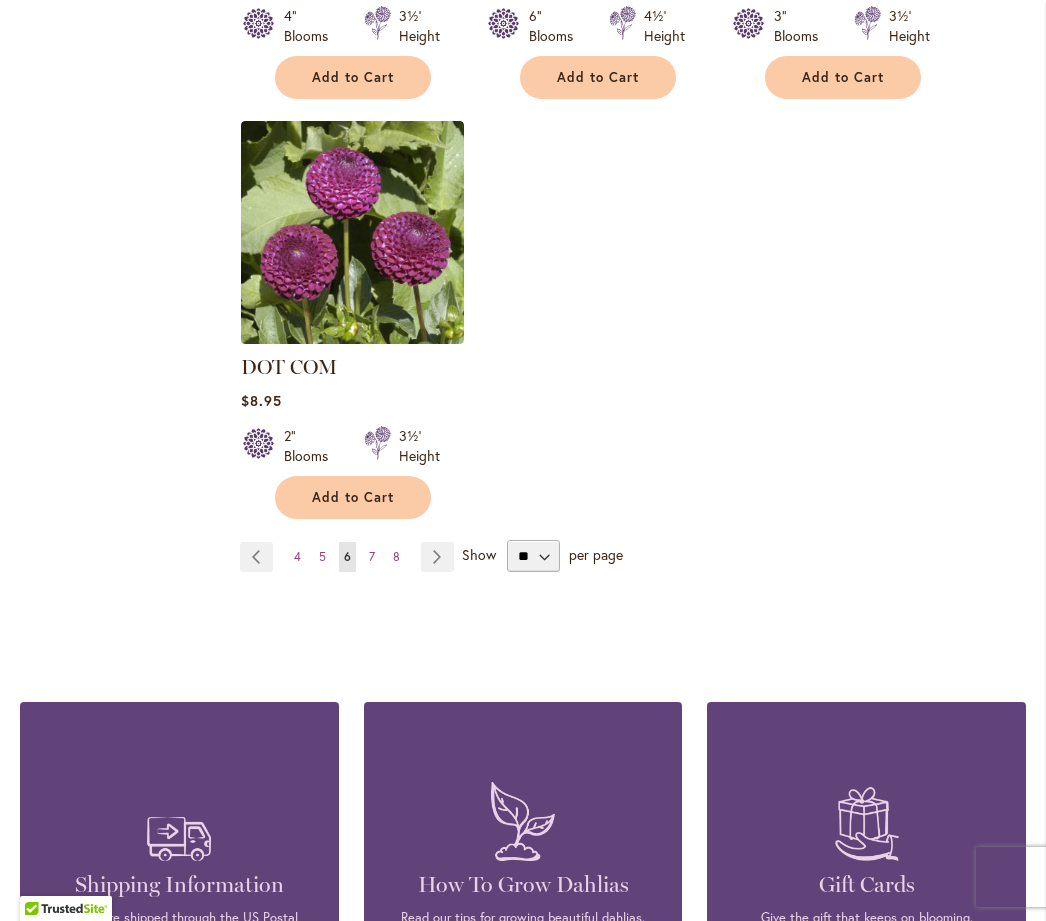 click on "Page
7" at bounding box center (372, 557) 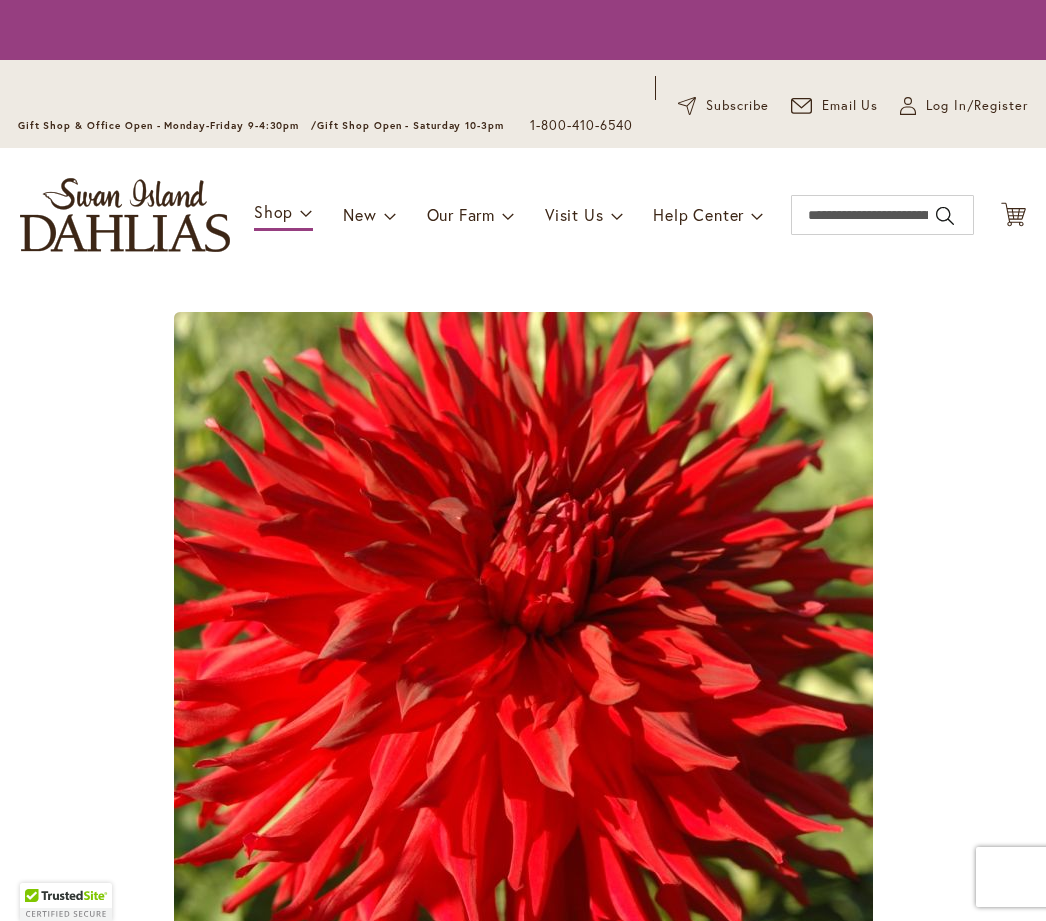 scroll, scrollTop: 0, scrollLeft: 0, axis: both 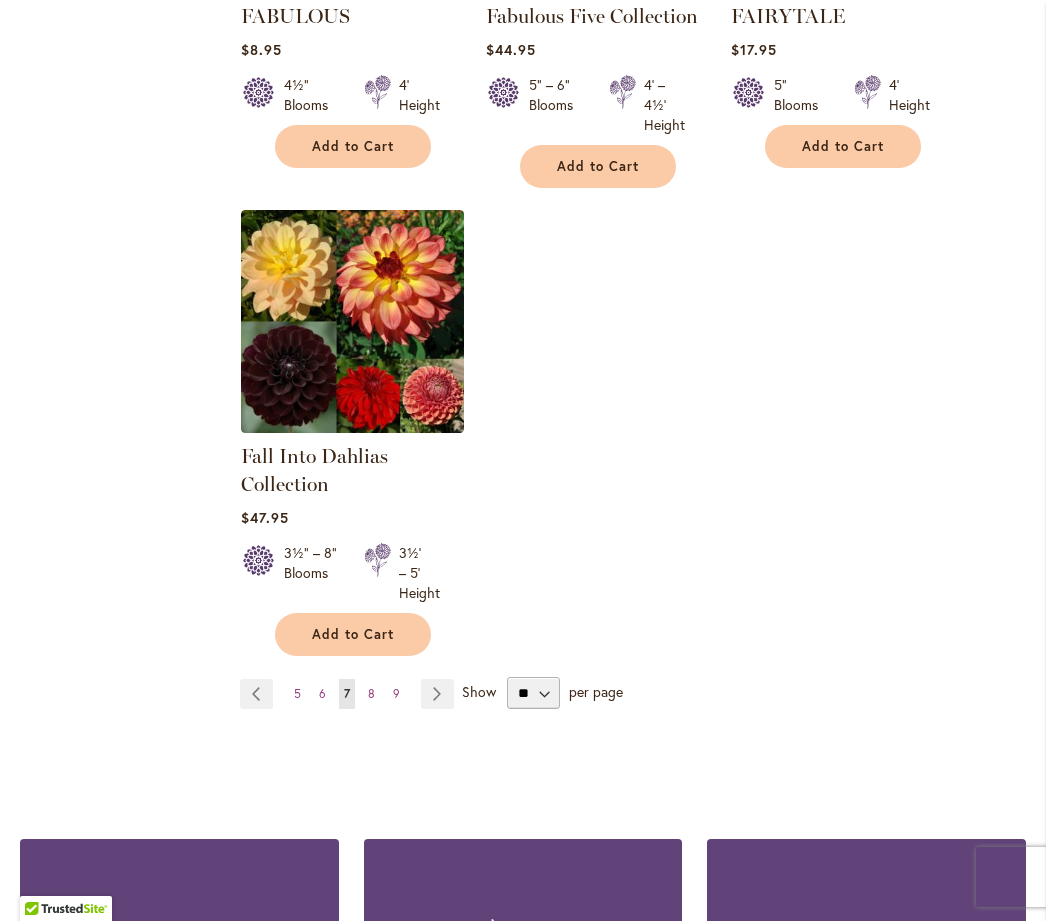 click on "Page
Next" at bounding box center (437, 694) 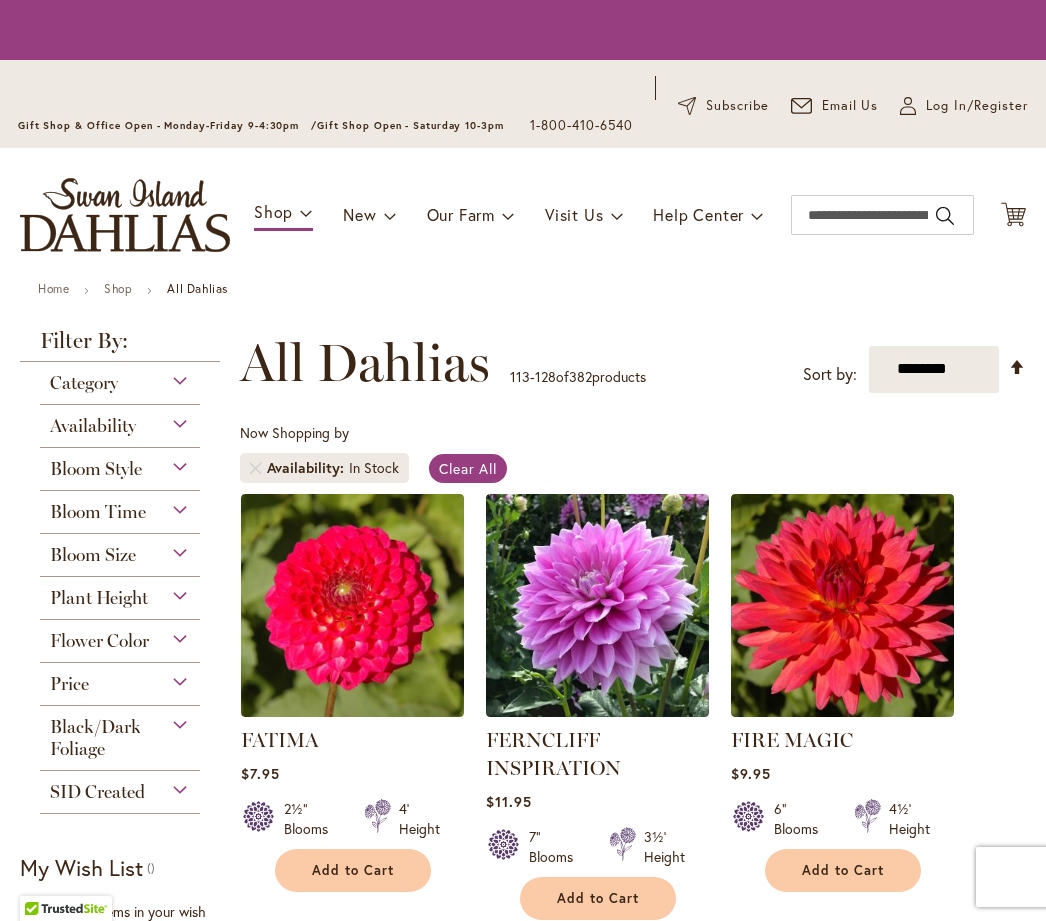scroll, scrollTop: 0, scrollLeft: 0, axis: both 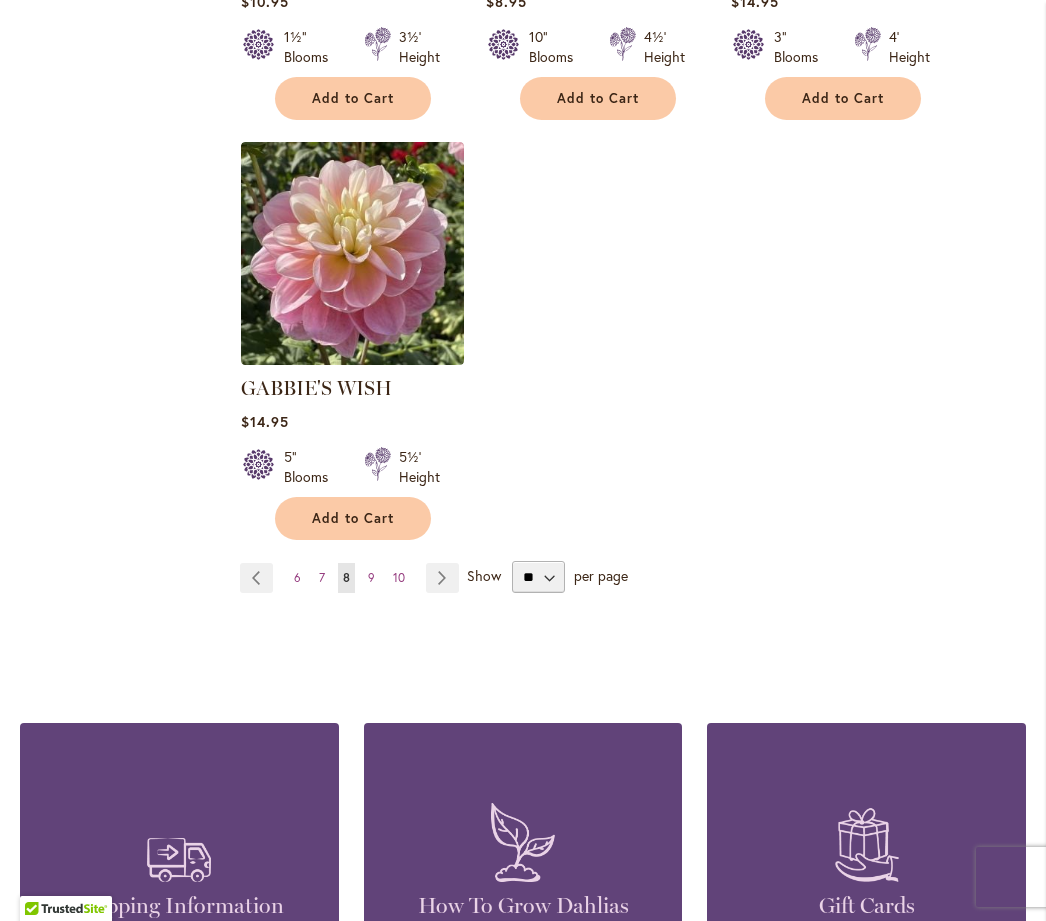 click on "Page
Next" at bounding box center (442, 578) 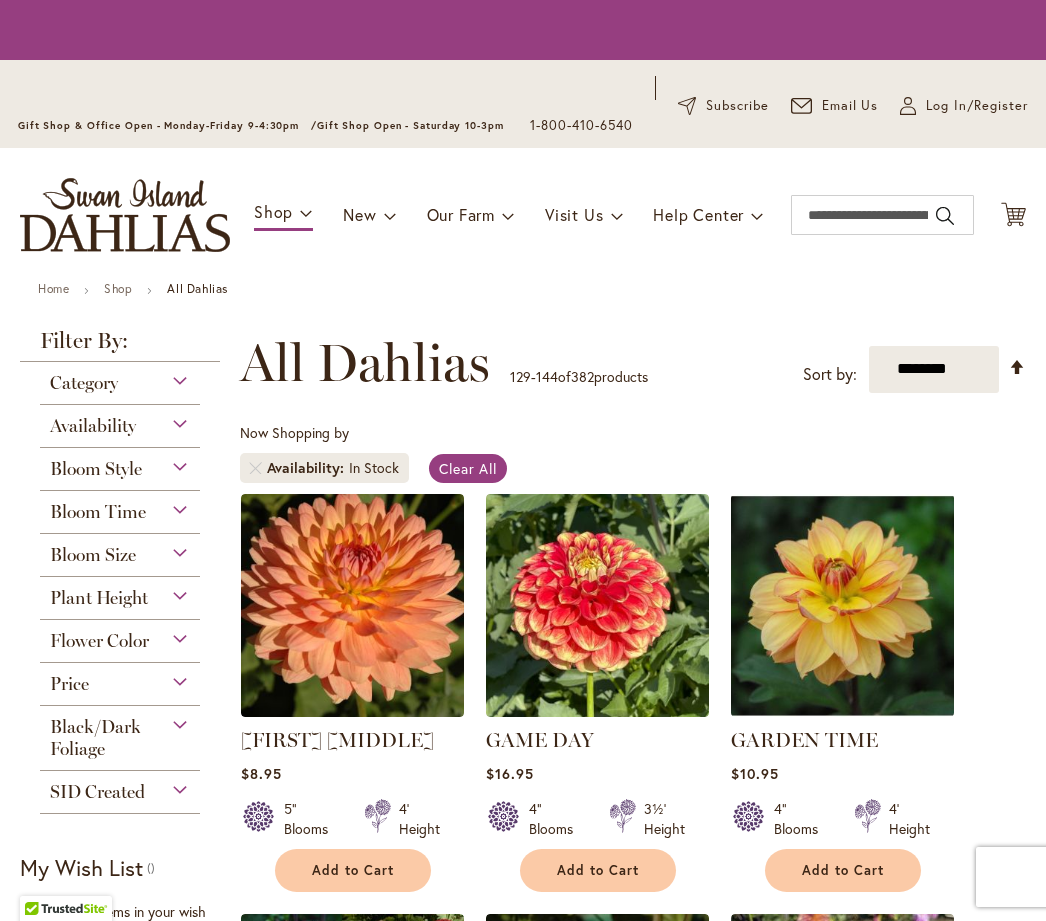 scroll, scrollTop: 0, scrollLeft: 0, axis: both 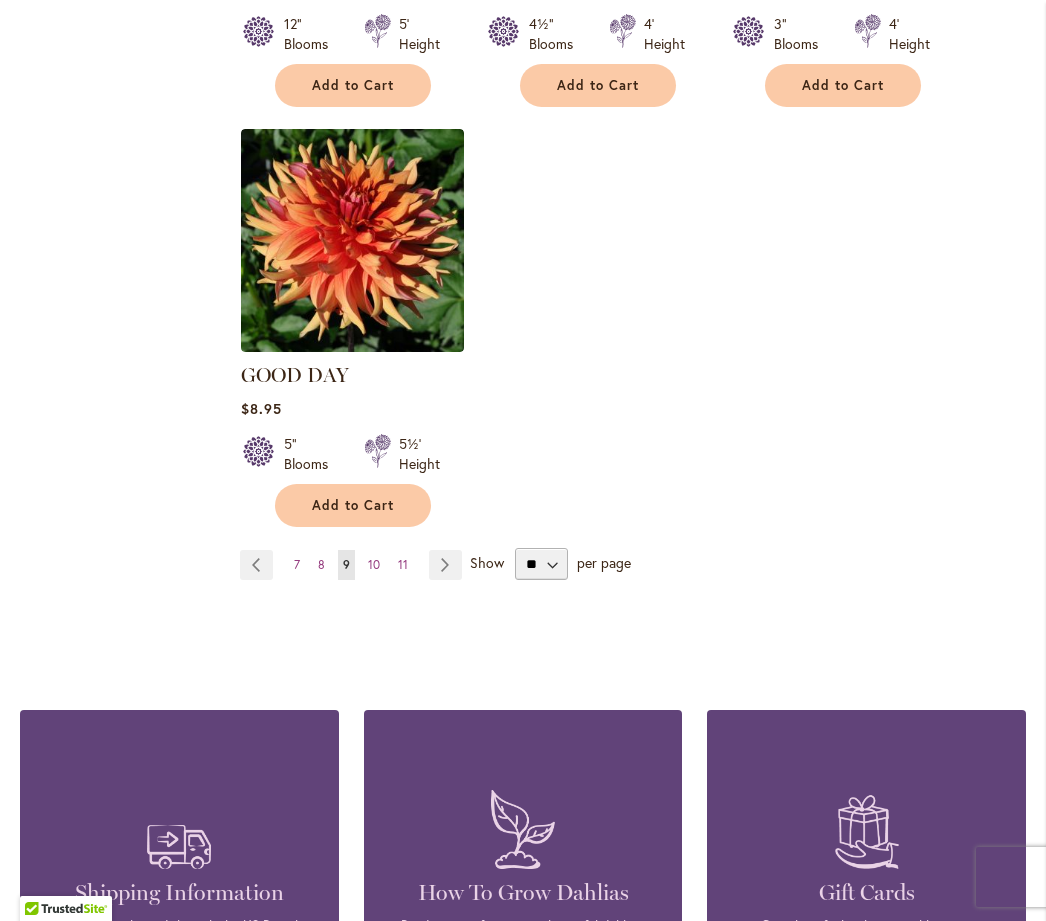 click on "Page
Next" at bounding box center [445, 565] 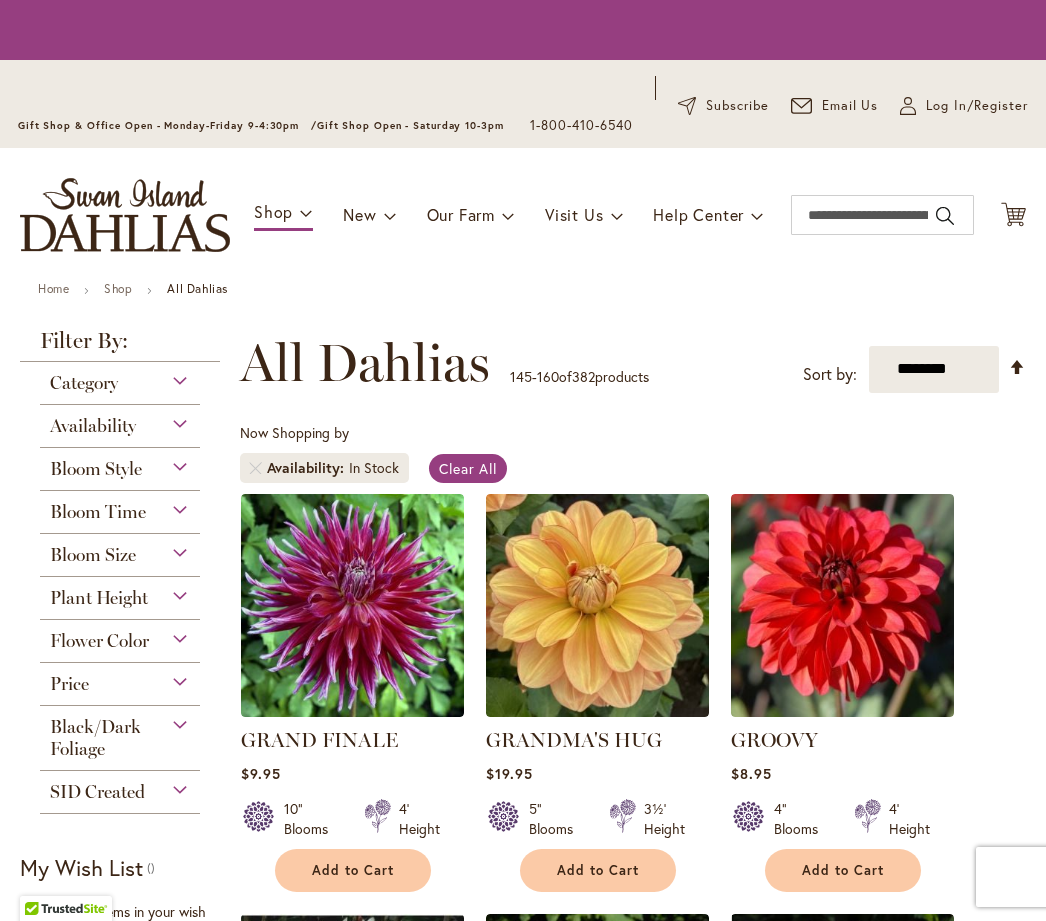scroll, scrollTop: 0, scrollLeft: 0, axis: both 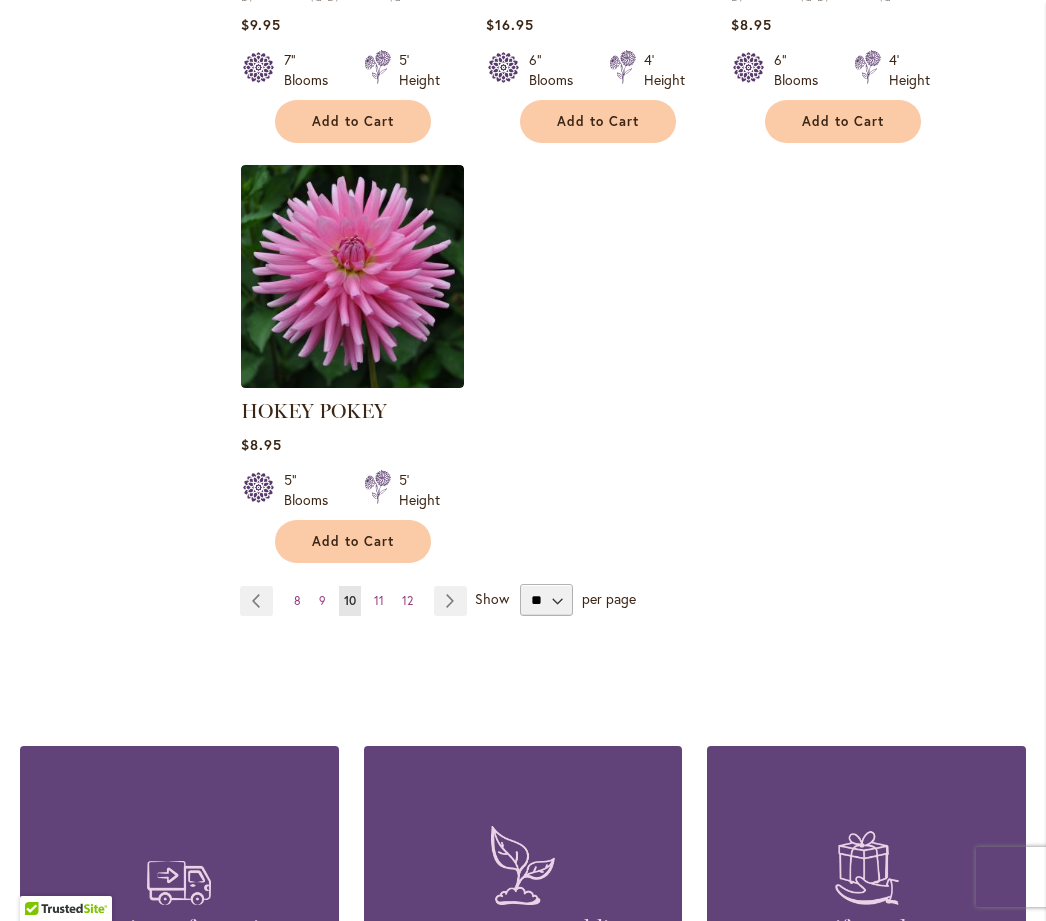 click on "Page
Next" at bounding box center [450, 601] 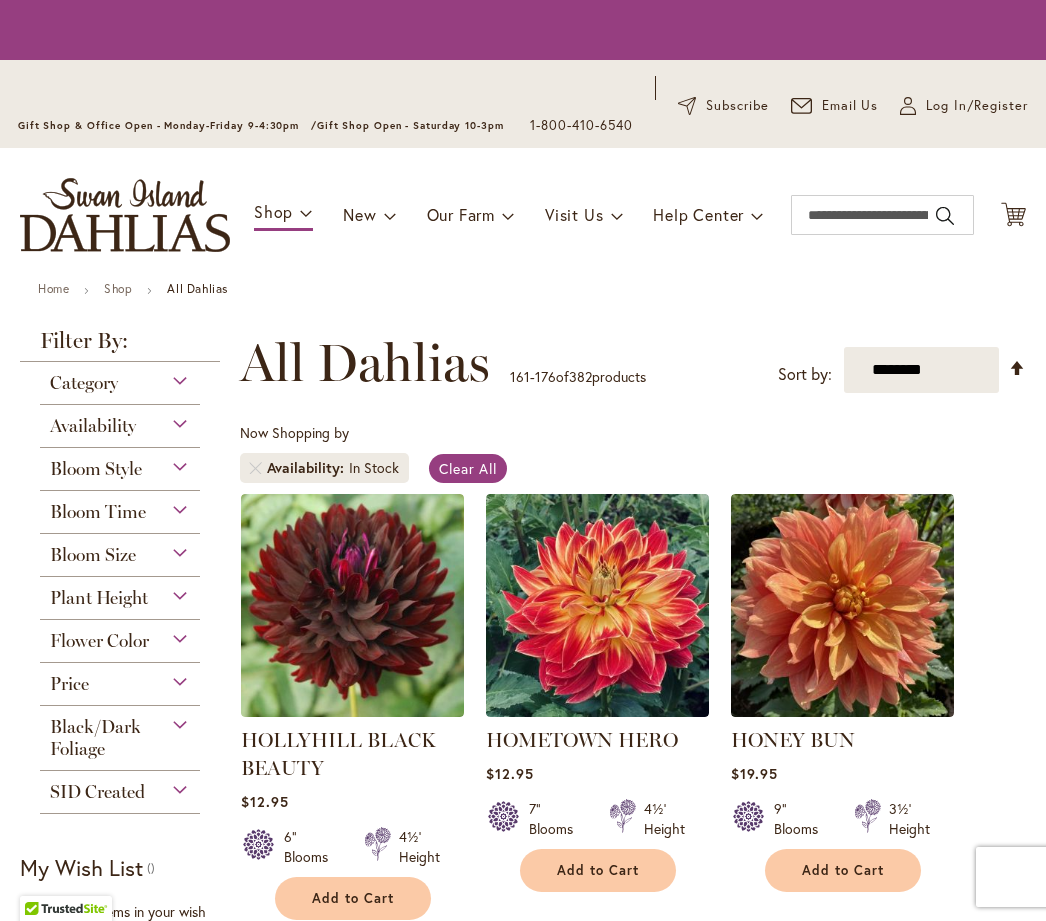 scroll, scrollTop: 0, scrollLeft: 0, axis: both 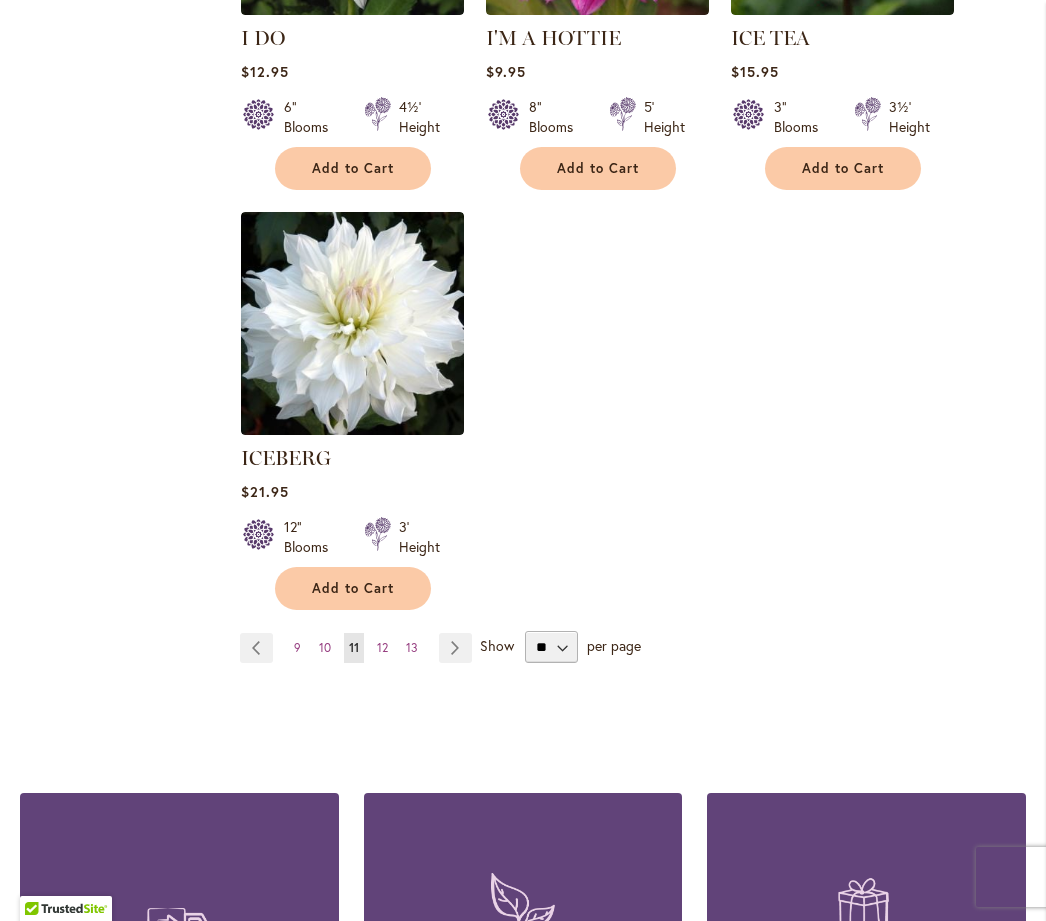 click on "Page
Next" at bounding box center [455, 648] 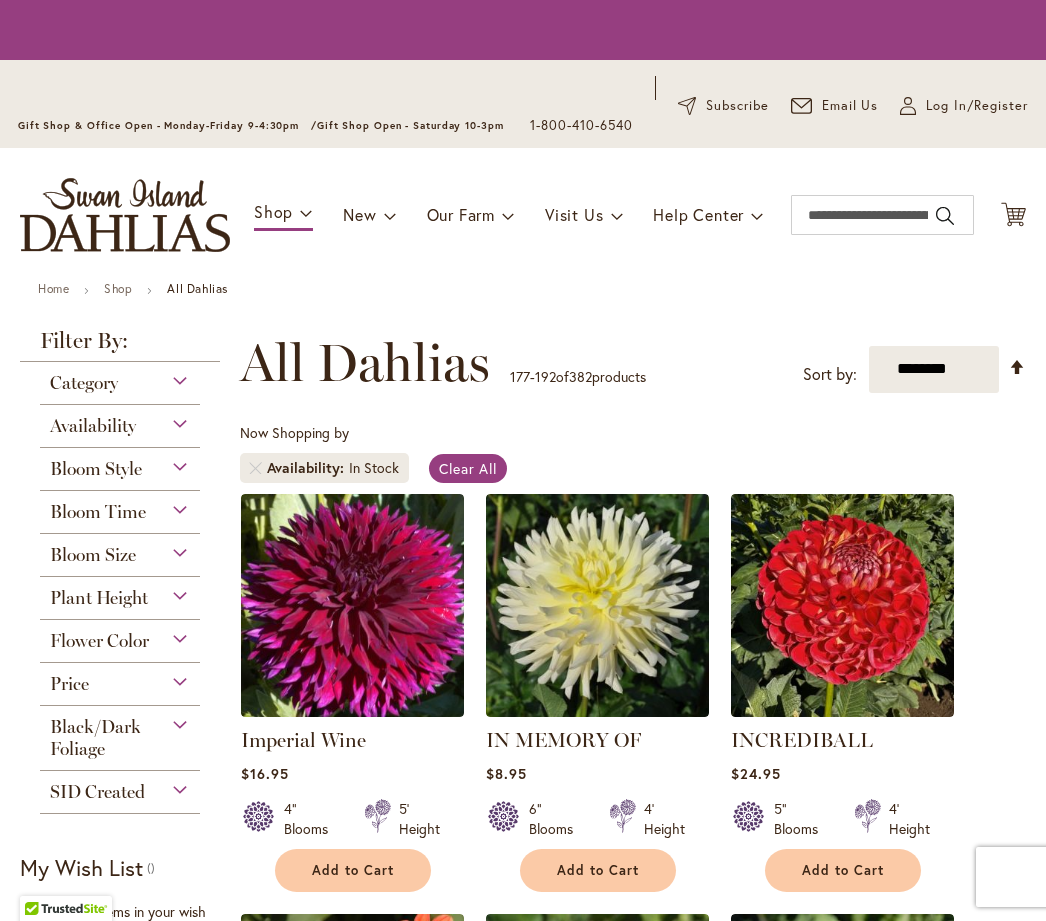 scroll, scrollTop: 0, scrollLeft: 0, axis: both 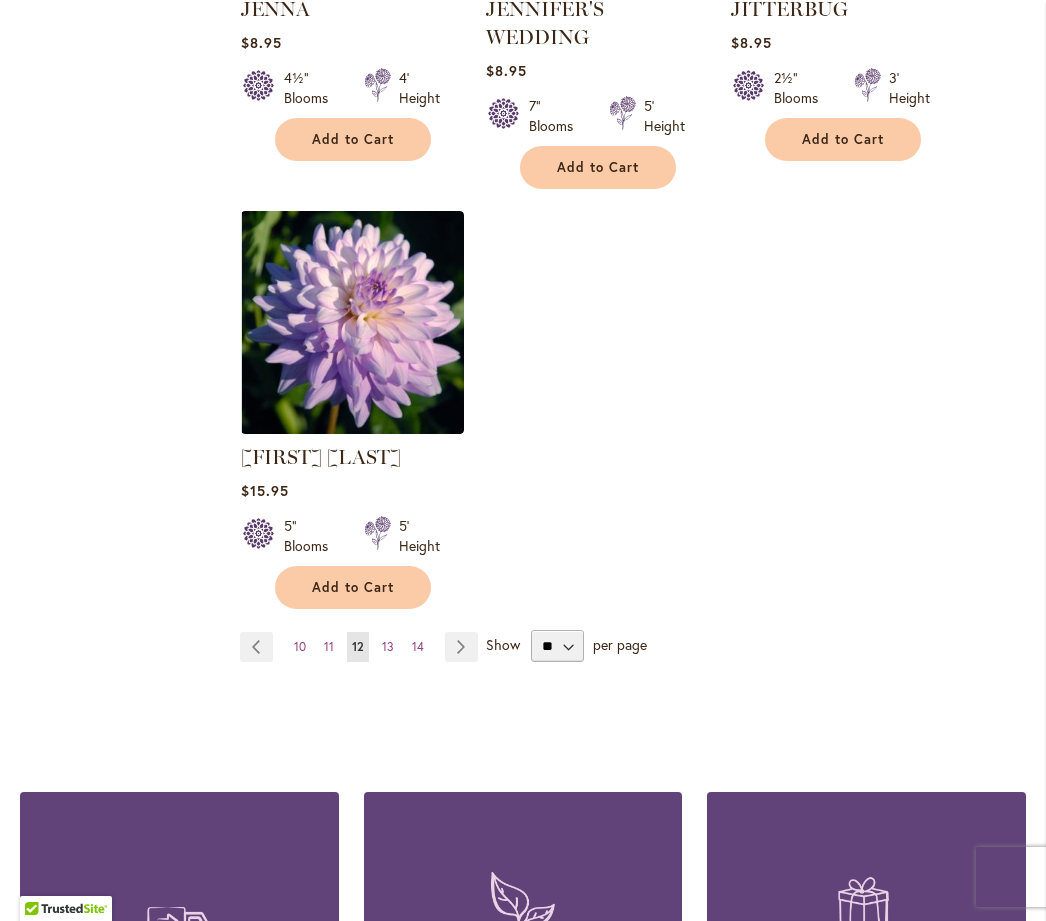click on "Page
Next" at bounding box center [461, 647] 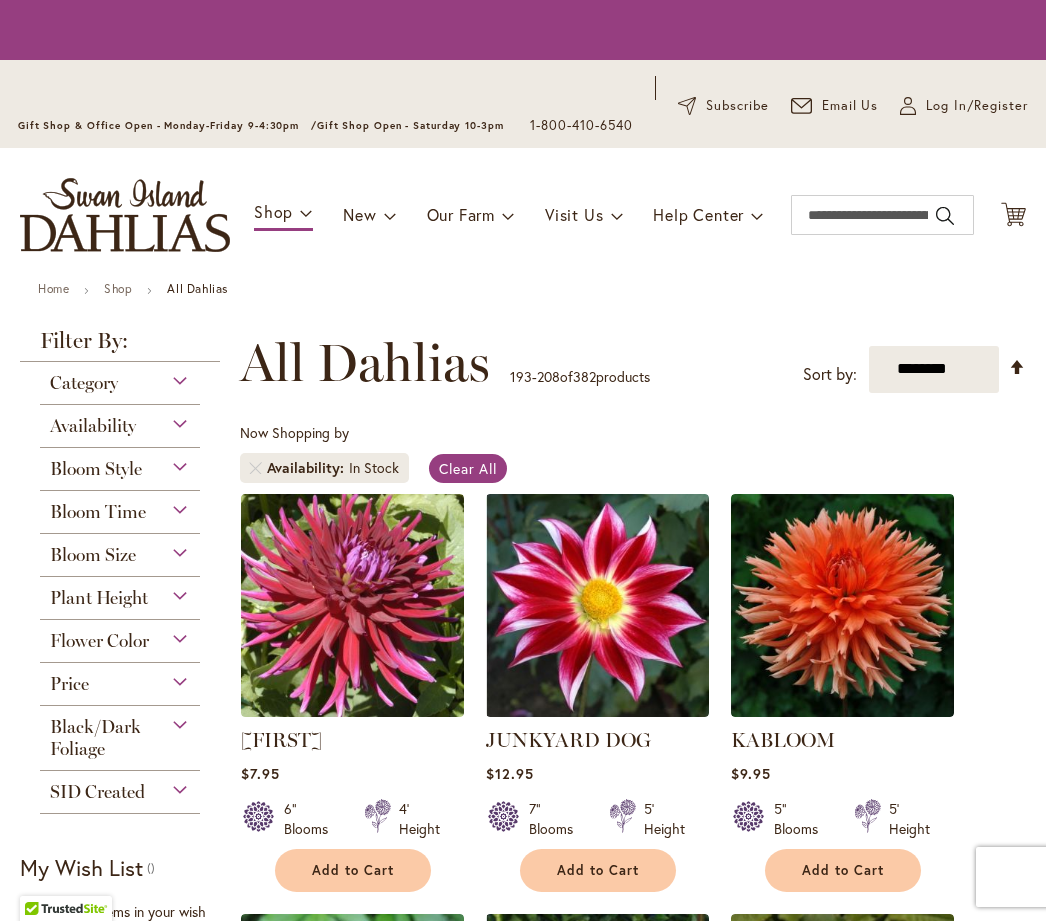 scroll, scrollTop: 0, scrollLeft: 0, axis: both 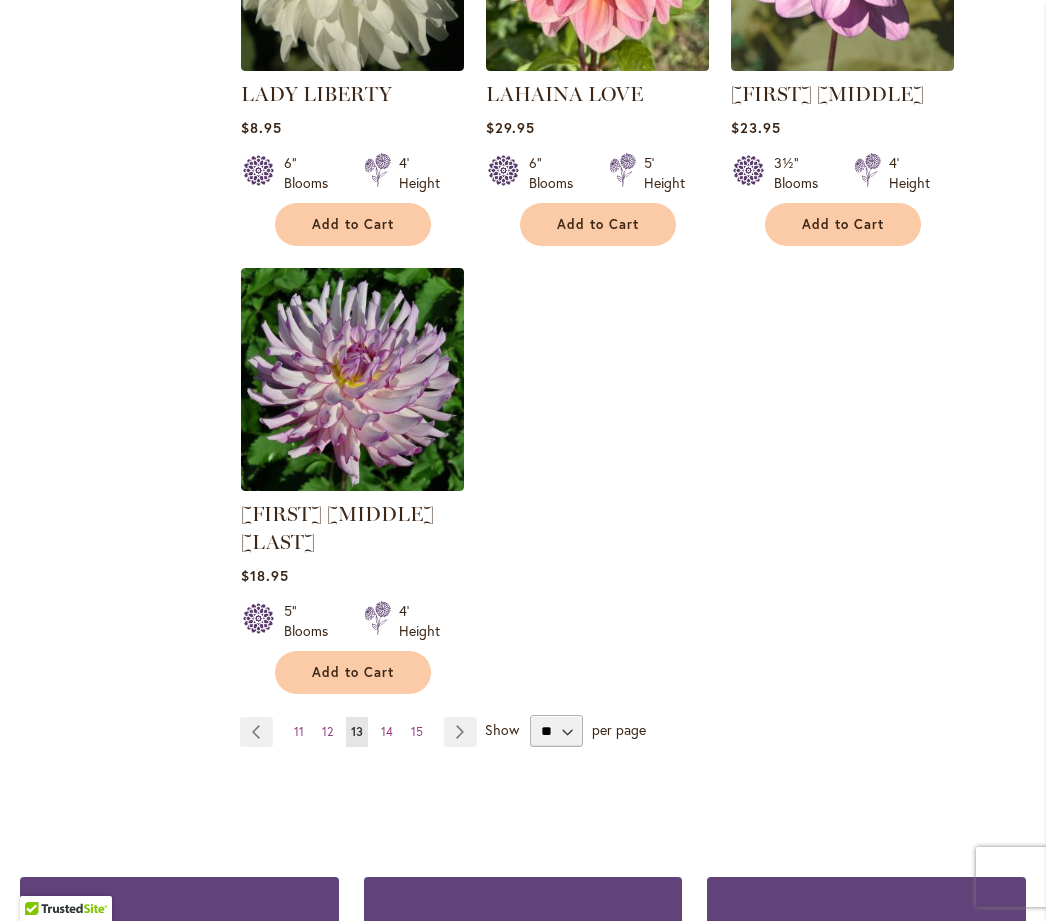 click on "Page
Next" at bounding box center [460, 732] 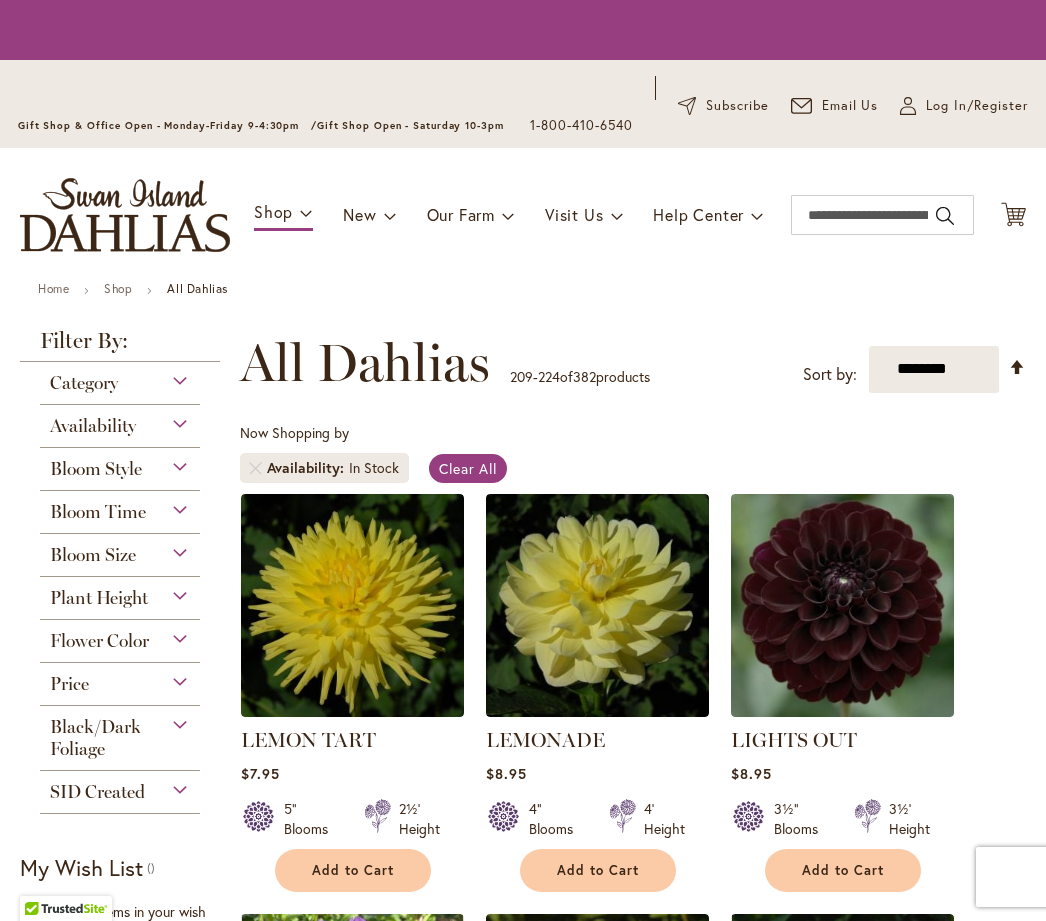 scroll, scrollTop: 0, scrollLeft: 0, axis: both 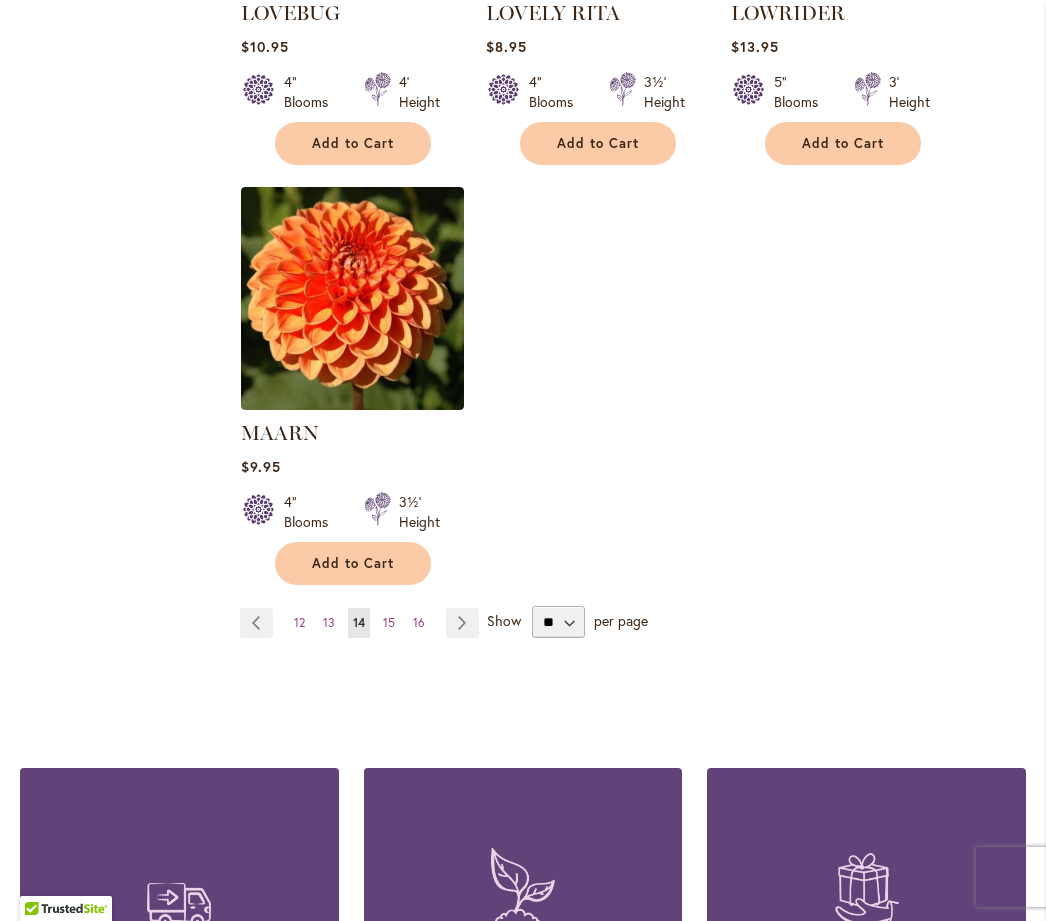 click on "Page
Next" at bounding box center [462, 623] 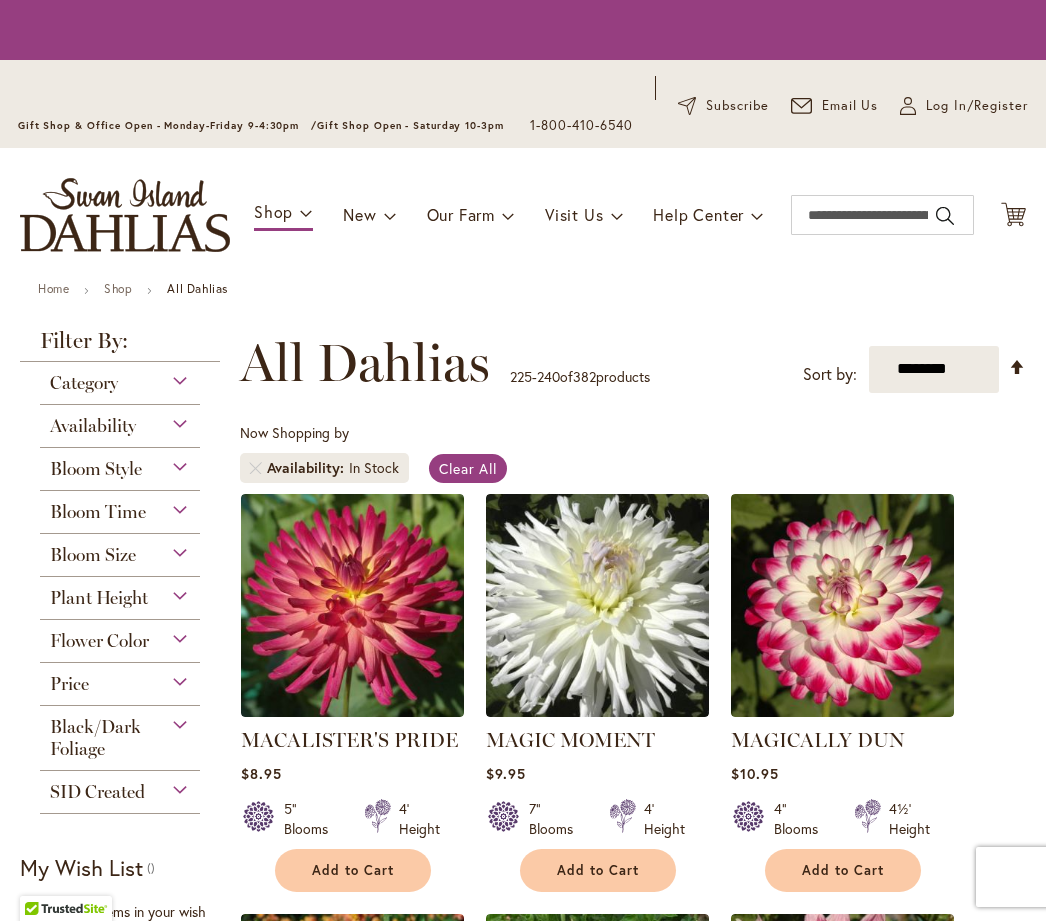 scroll, scrollTop: 0, scrollLeft: 0, axis: both 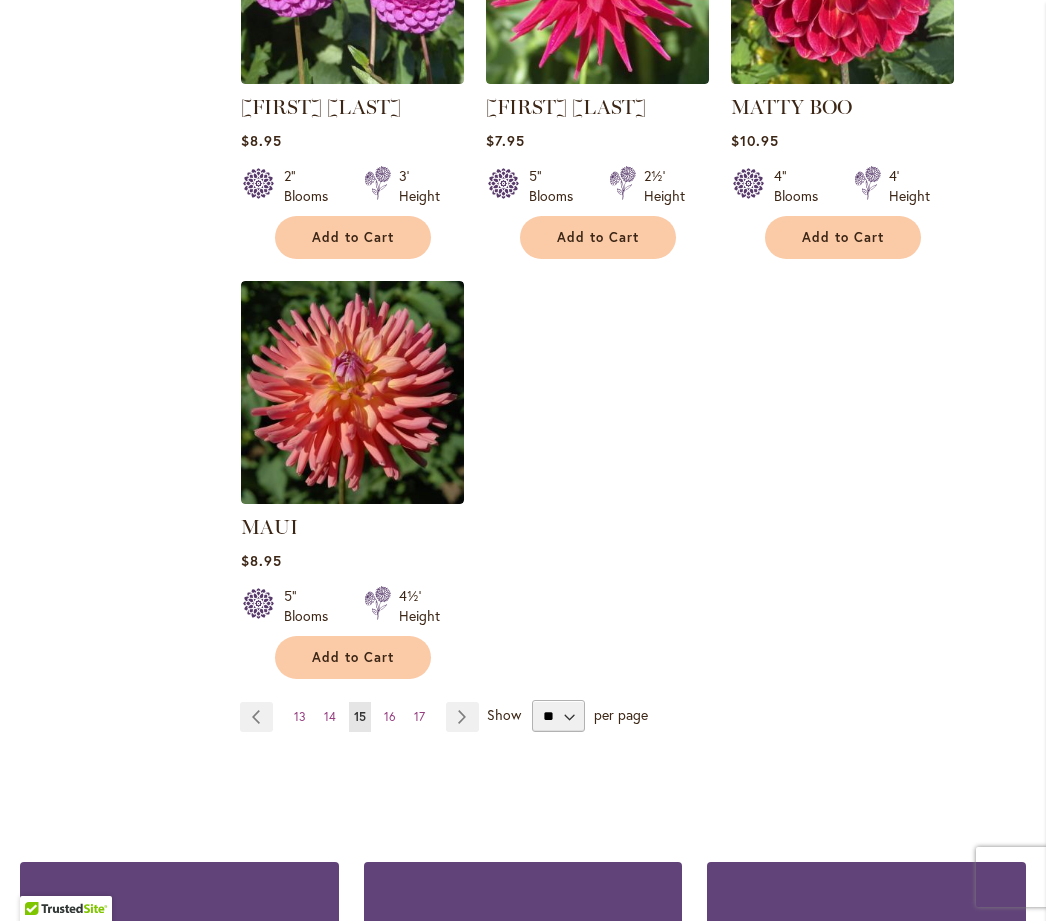 click on "Page
Next" at bounding box center (462, 717) 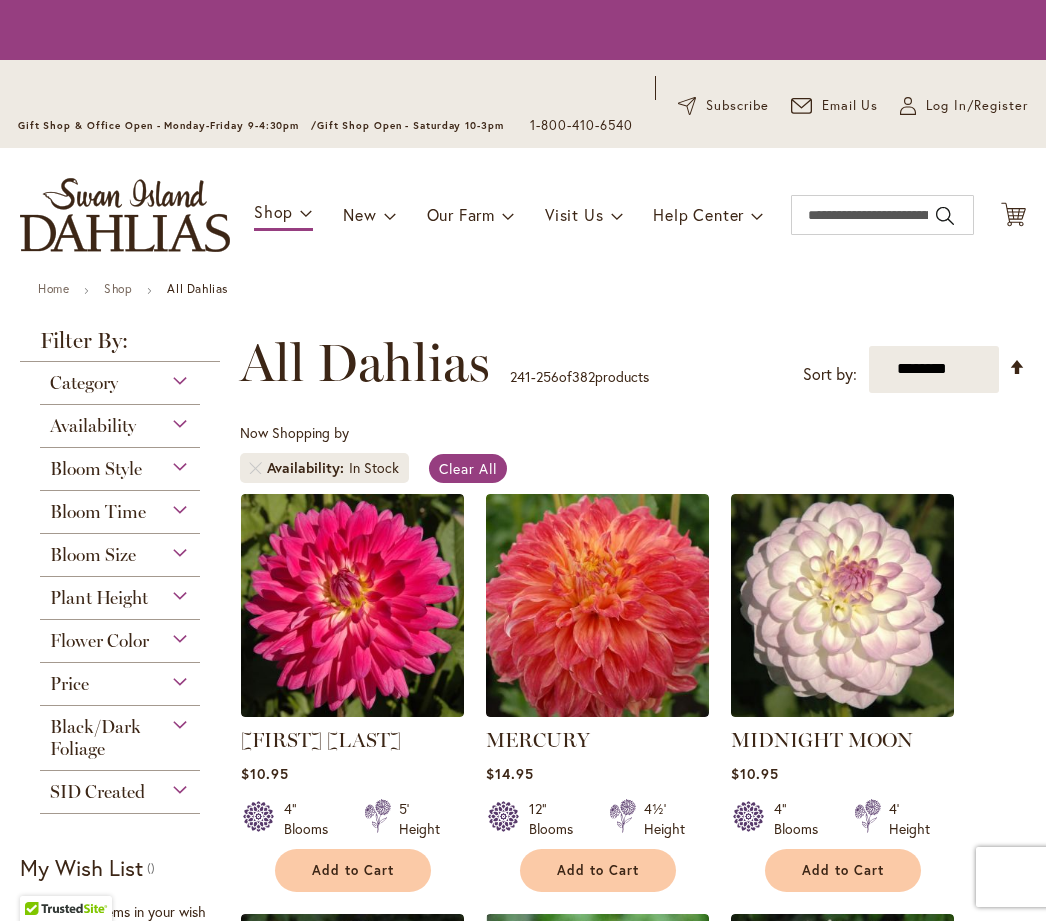 scroll, scrollTop: 0, scrollLeft: 0, axis: both 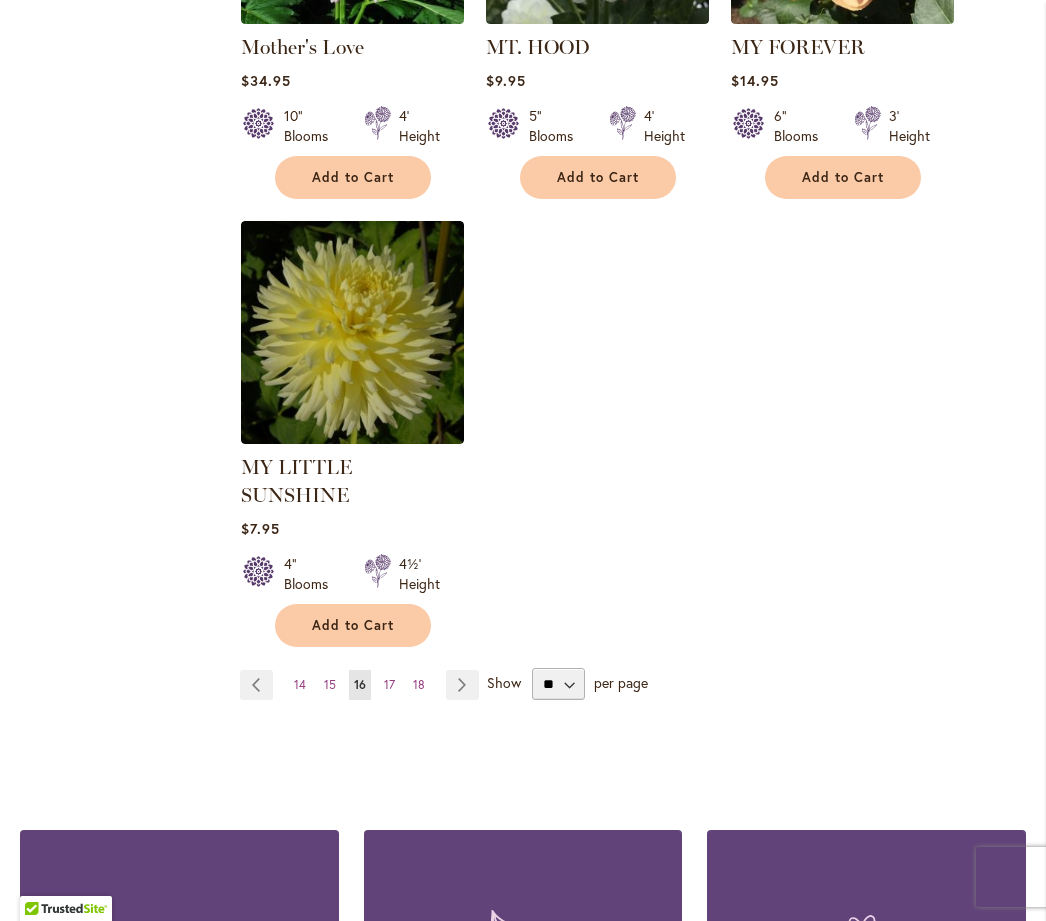 click on "Page
Next" at bounding box center [462, 685] 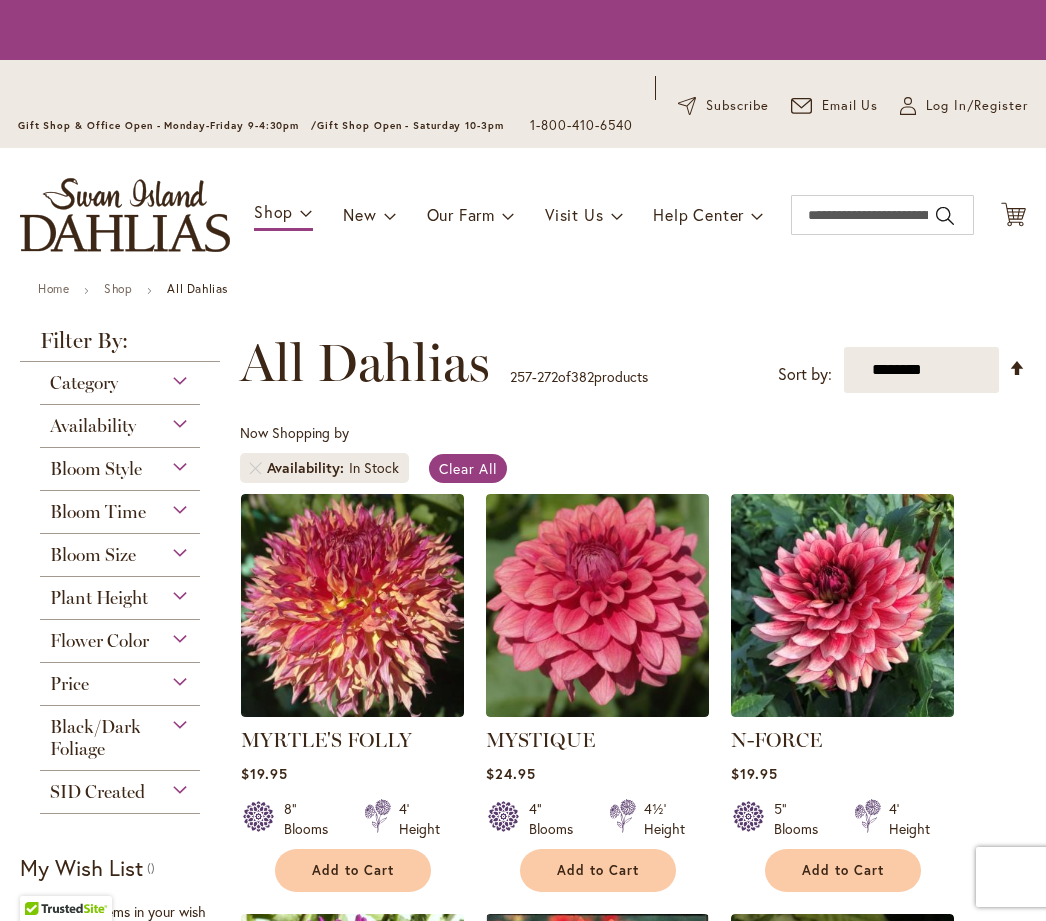 scroll, scrollTop: 0, scrollLeft: 0, axis: both 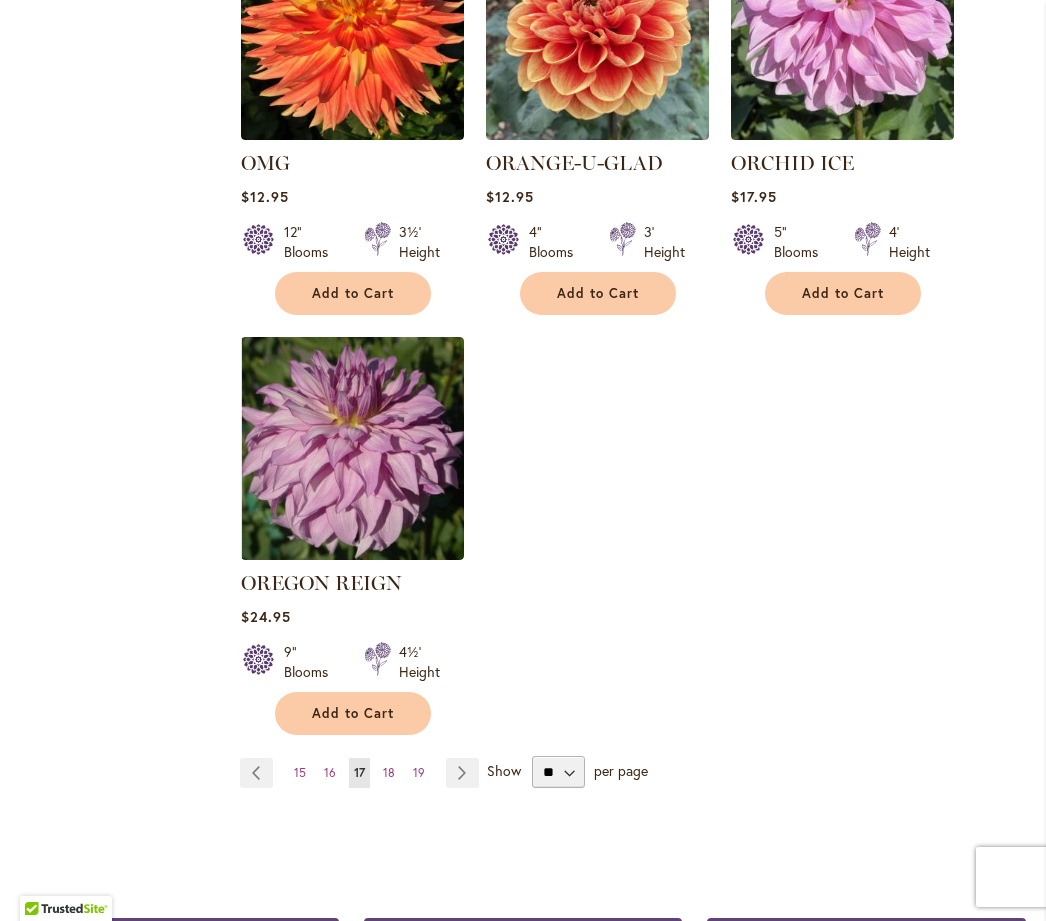 click on "Page
Next" at bounding box center (462, 773) 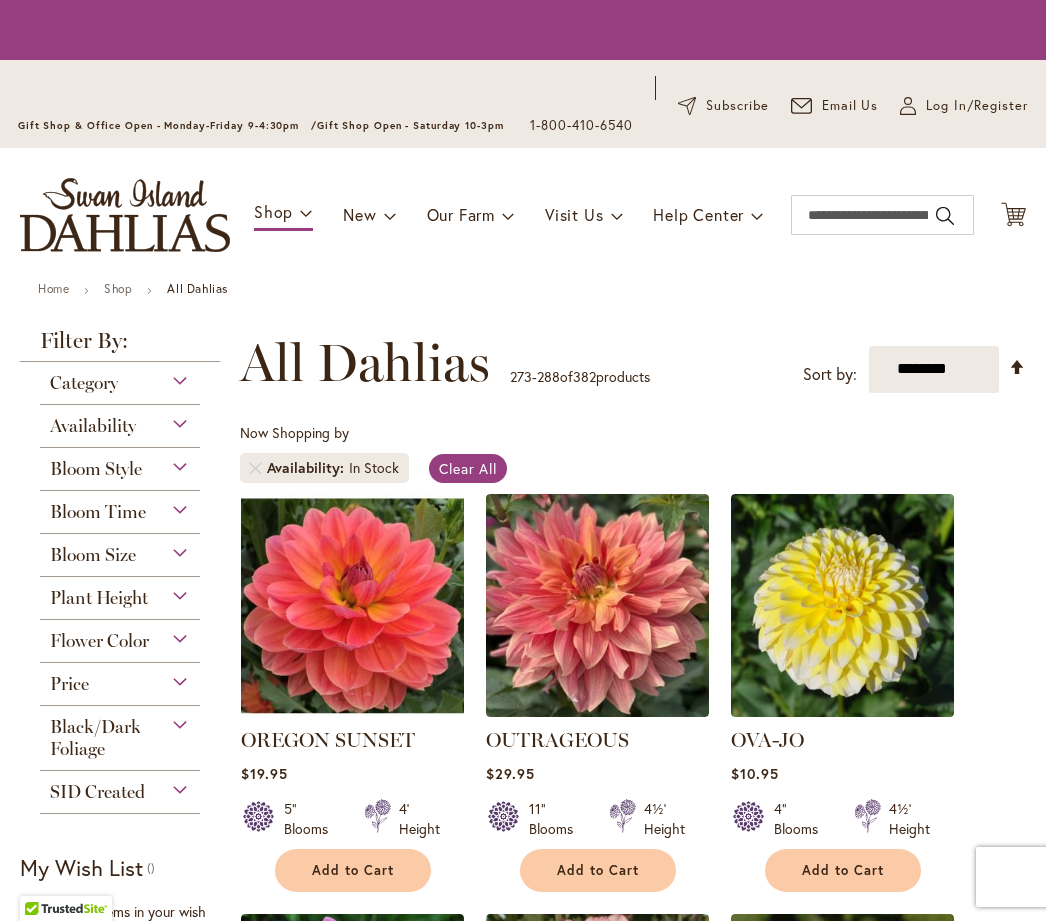 scroll, scrollTop: 0, scrollLeft: 0, axis: both 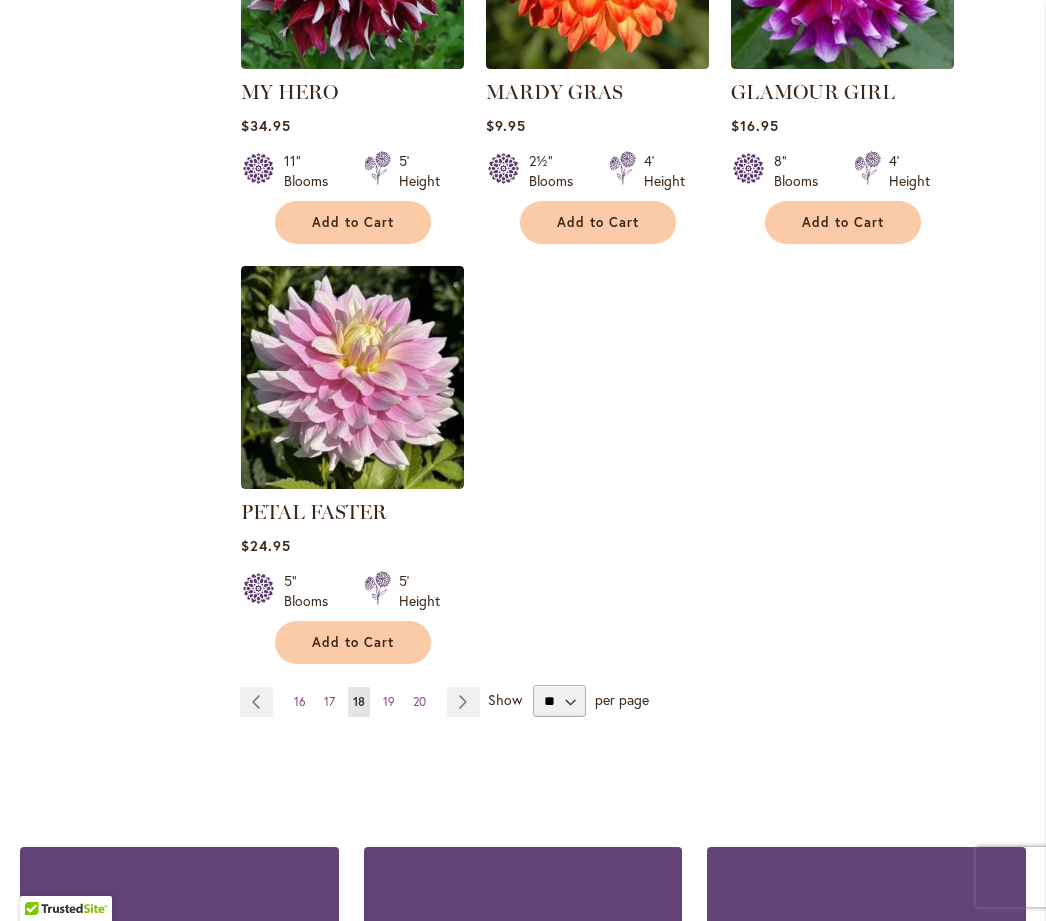 click on "Page
Next" at bounding box center [463, 702] 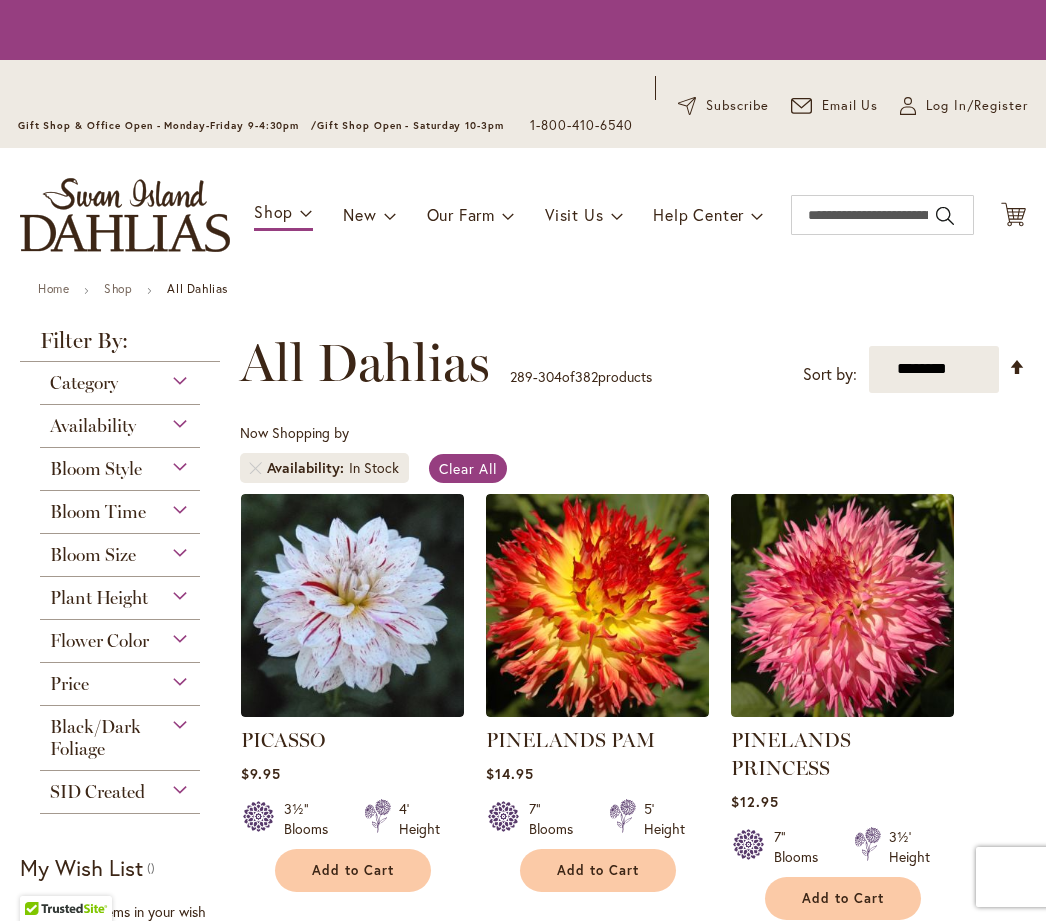 scroll, scrollTop: 0, scrollLeft: 0, axis: both 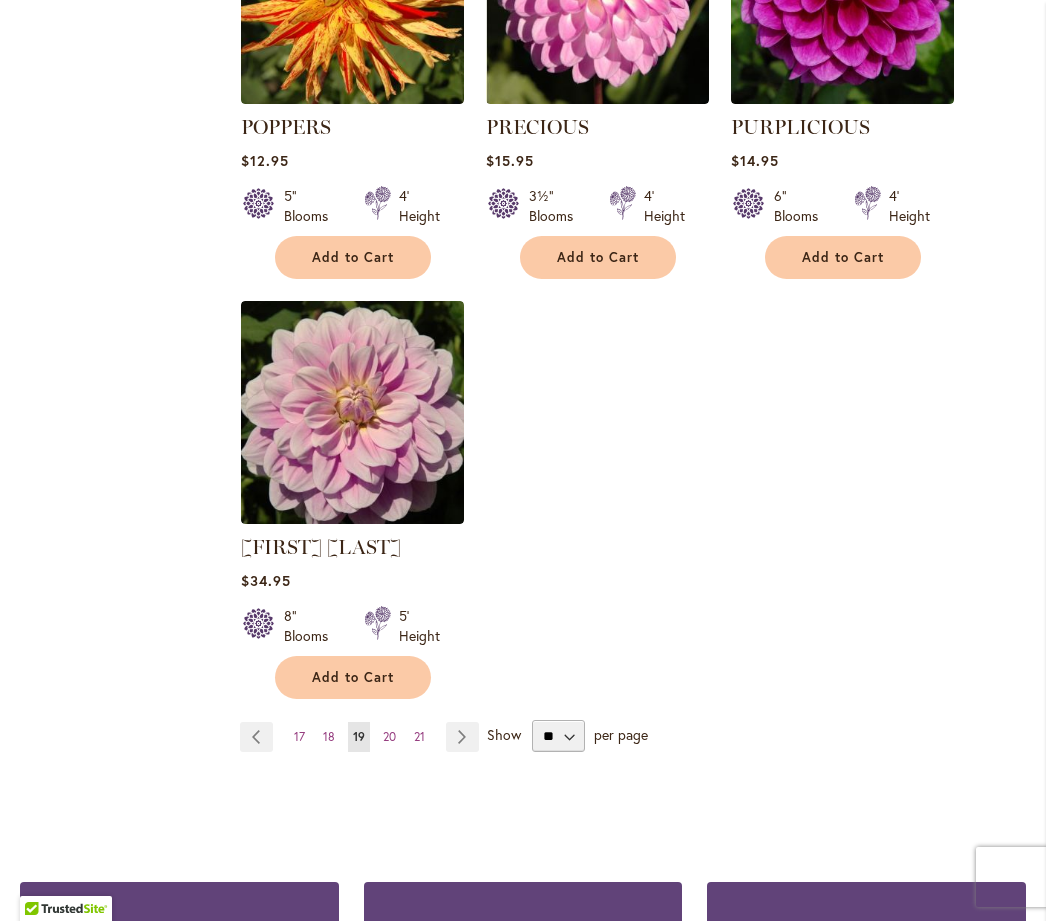 click on "Page
Next" at bounding box center (462, 737) 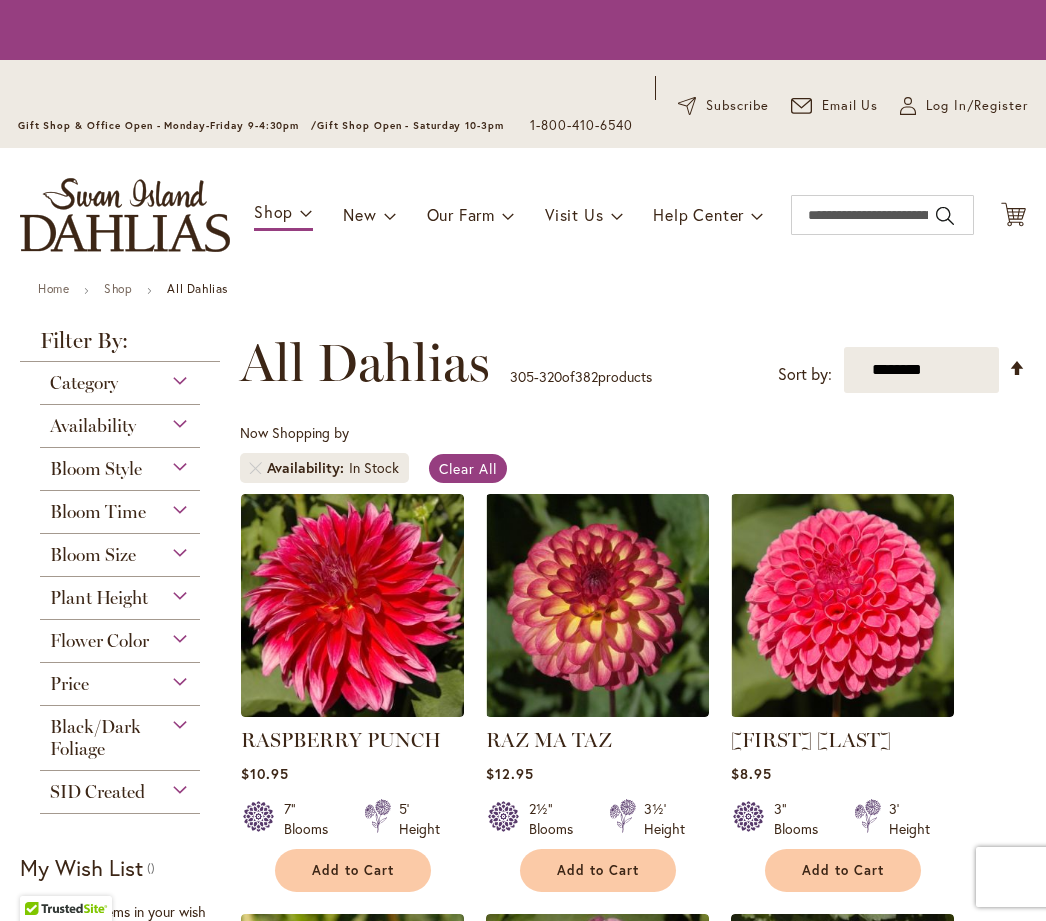scroll, scrollTop: 0, scrollLeft: 0, axis: both 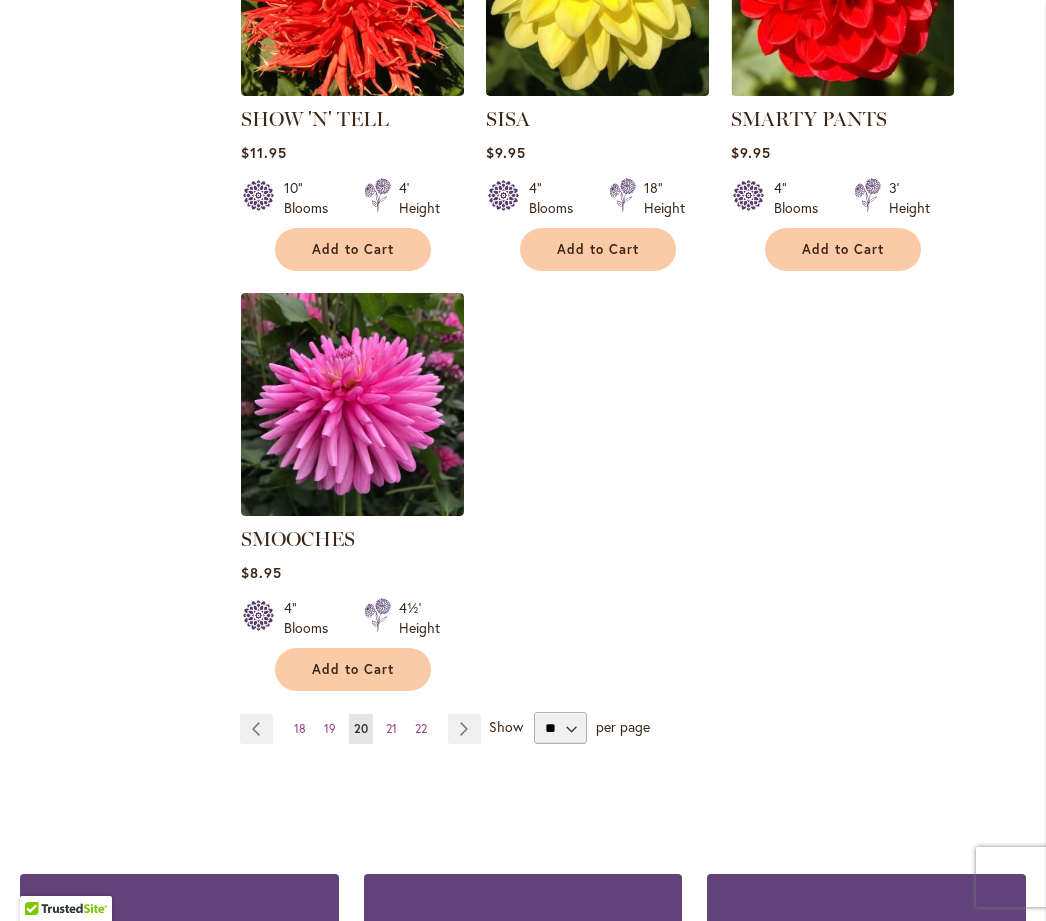 click on "Page
Next" at bounding box center [464, 729] 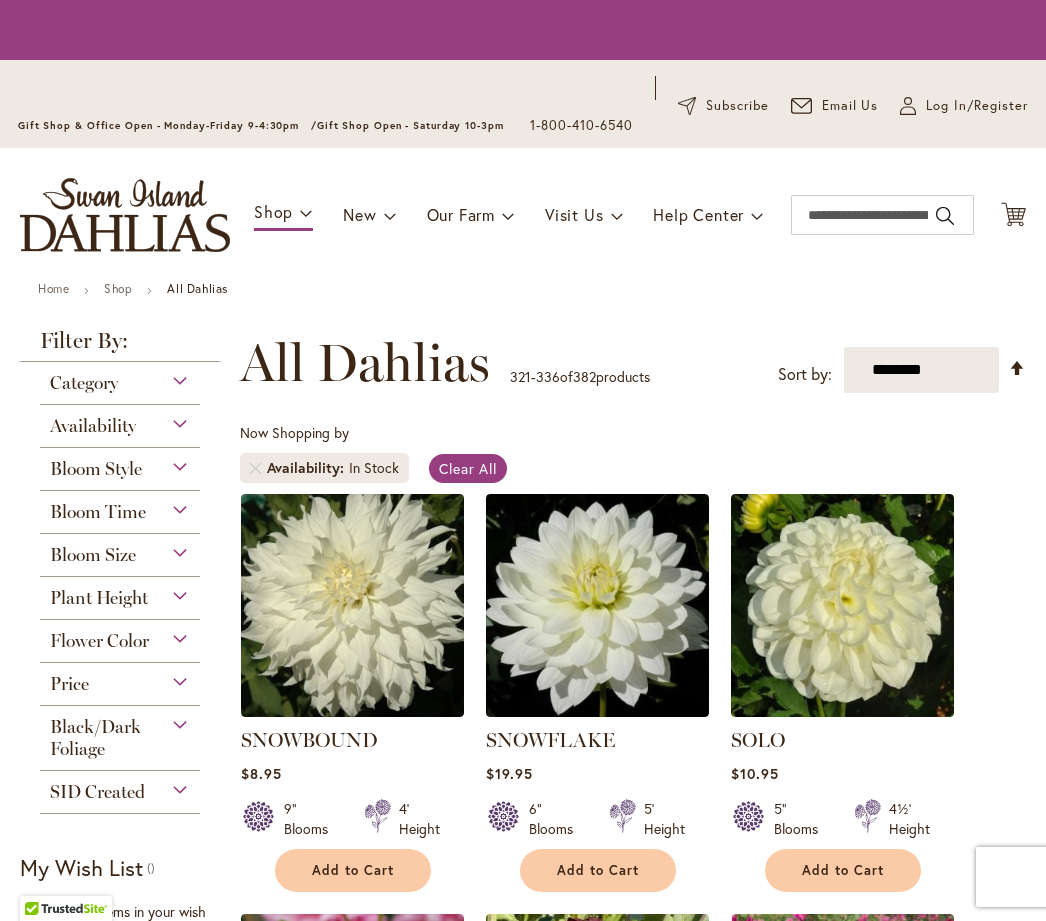 scroll, scrollTop: 0, scrollLeft: 0, axis: both 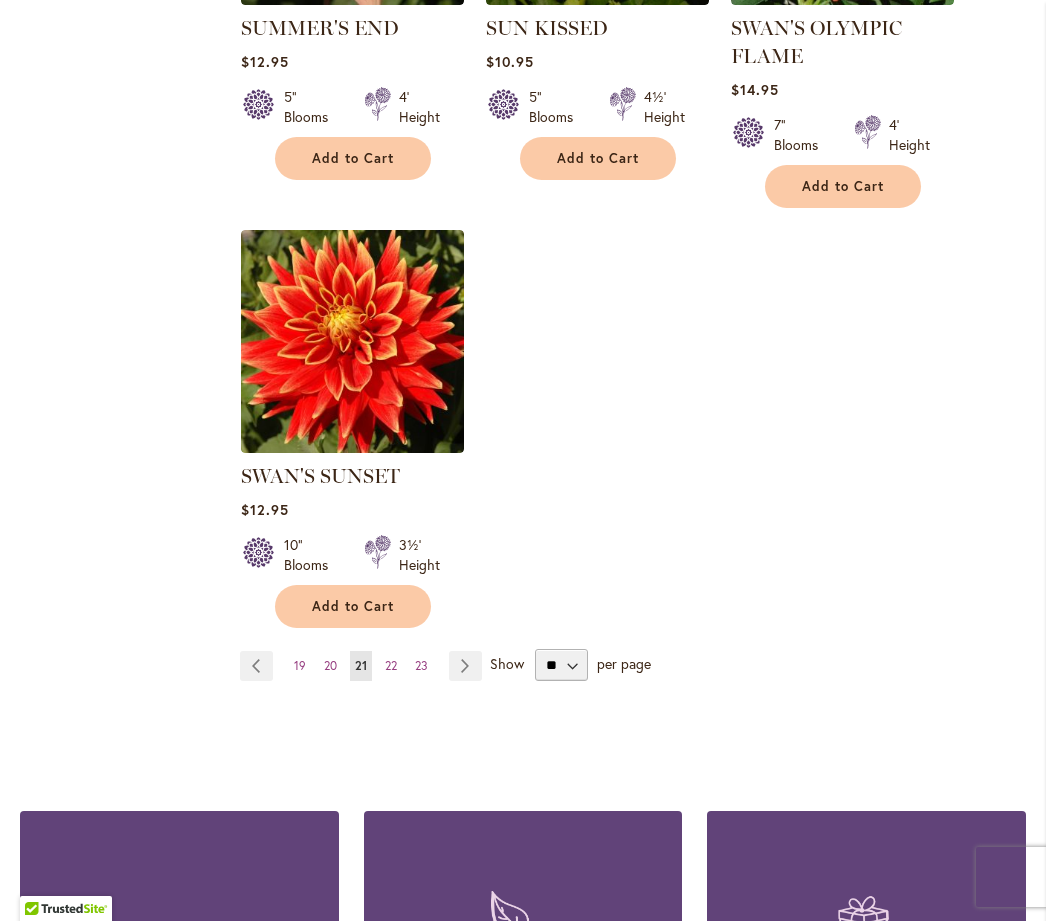 click on "Page
Next" at bounding box center (465, 666) 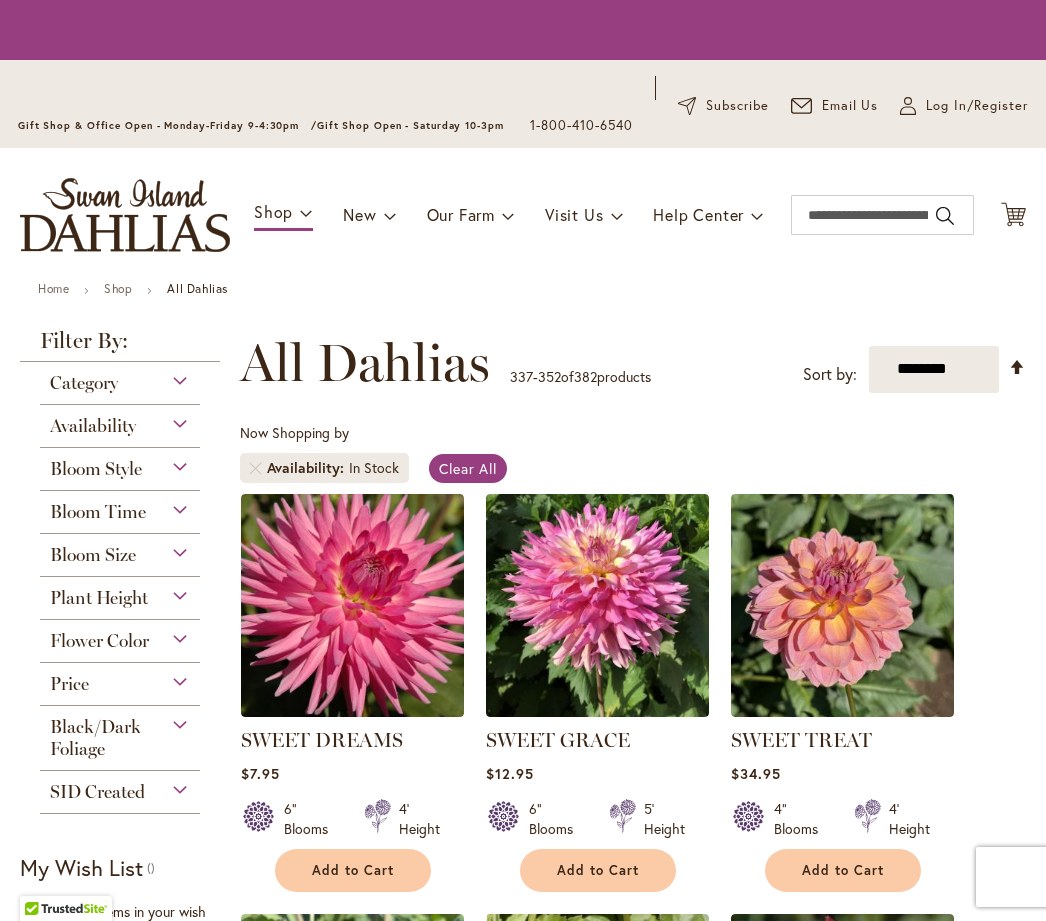 scroll, scrollTop: 0, scrollLeft: 0, axis: both 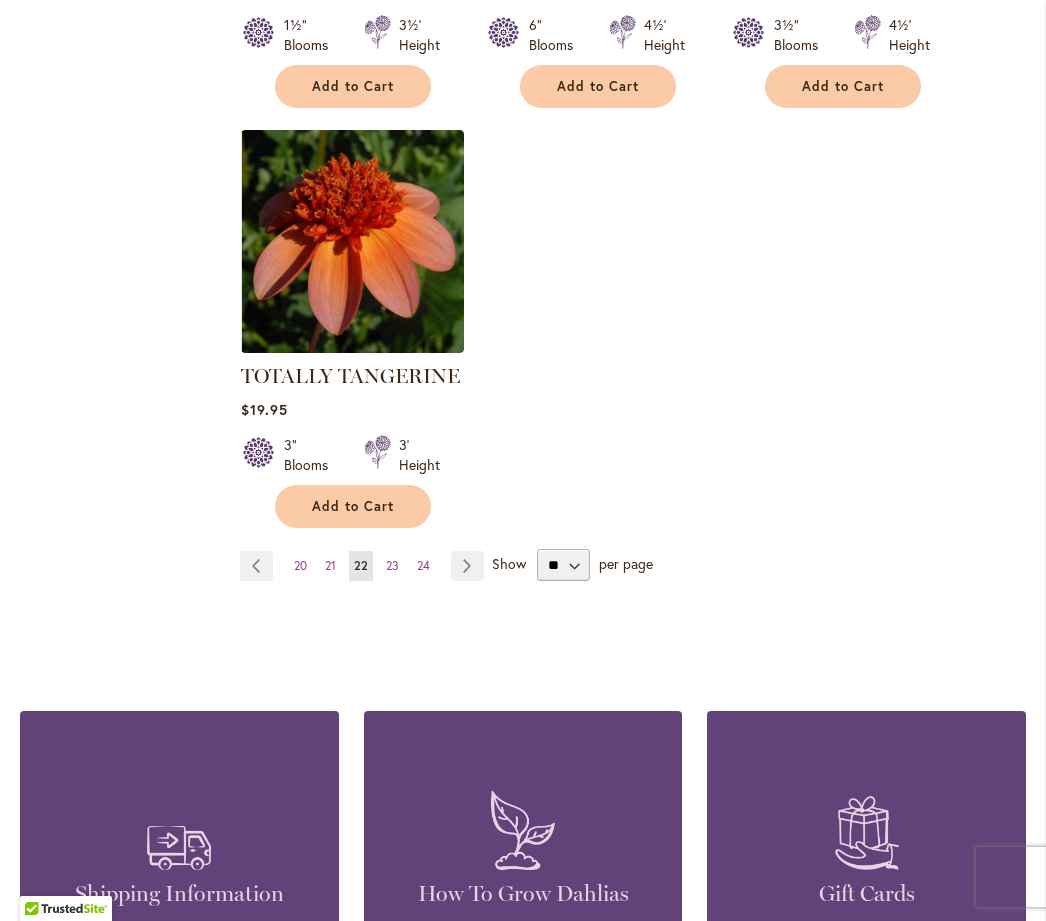click on "Page
Next" at bounding box center [467, 566] 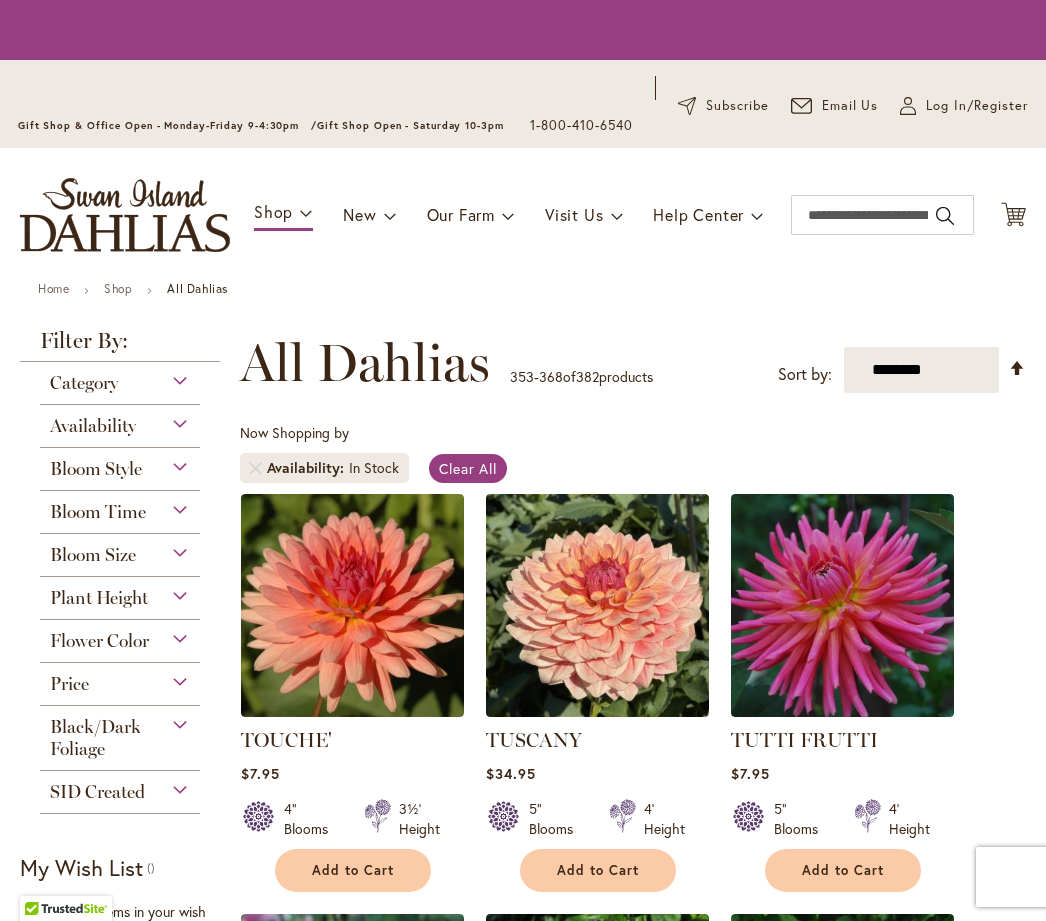 scroll, scrollTop: 0, scrollLeft: 0, axis: both 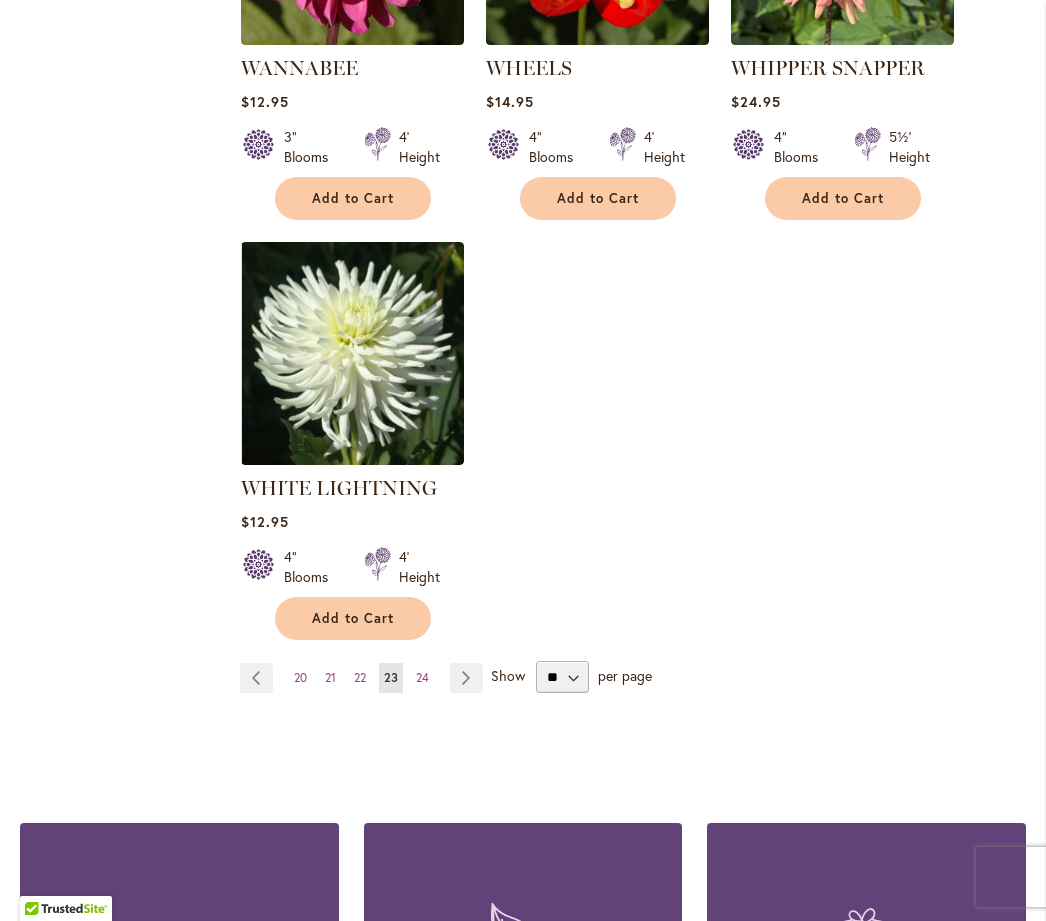 click on "Page
Next" at bounding box center (466, 678) 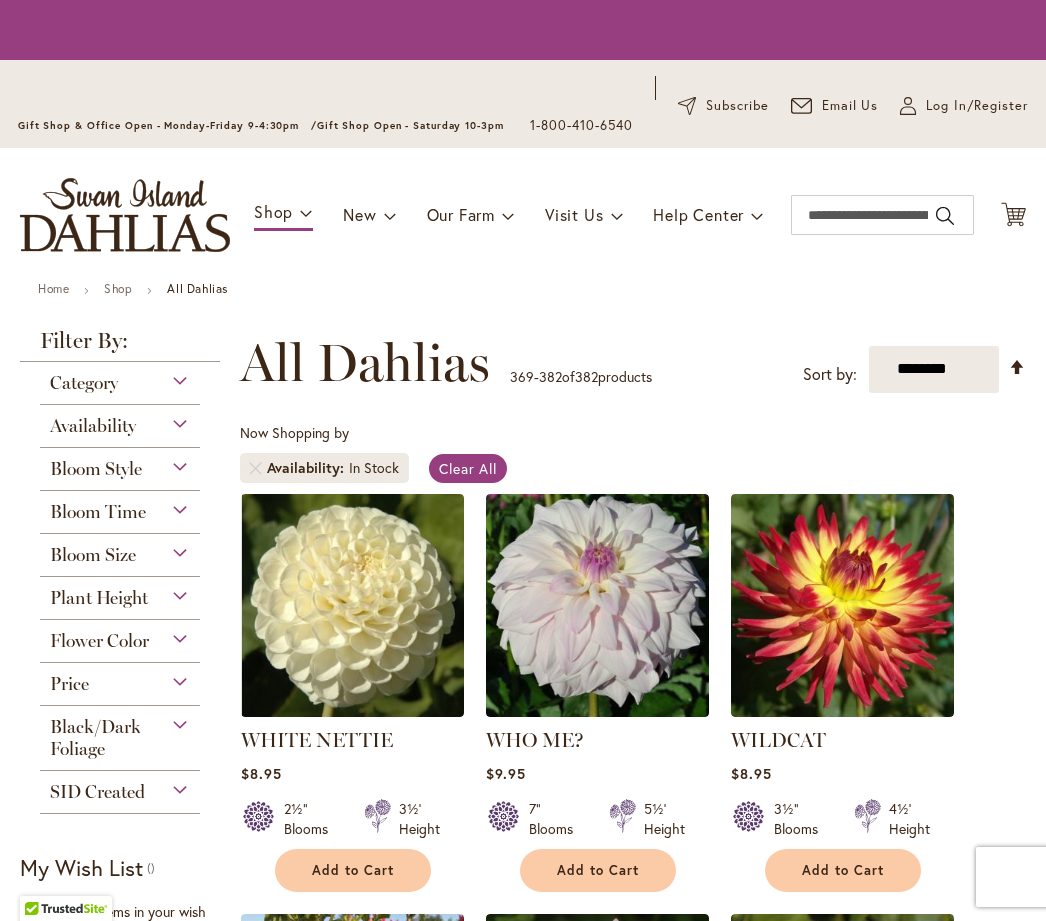 scroll, scrollTop: 0, scrollLeft: 0, axis: both 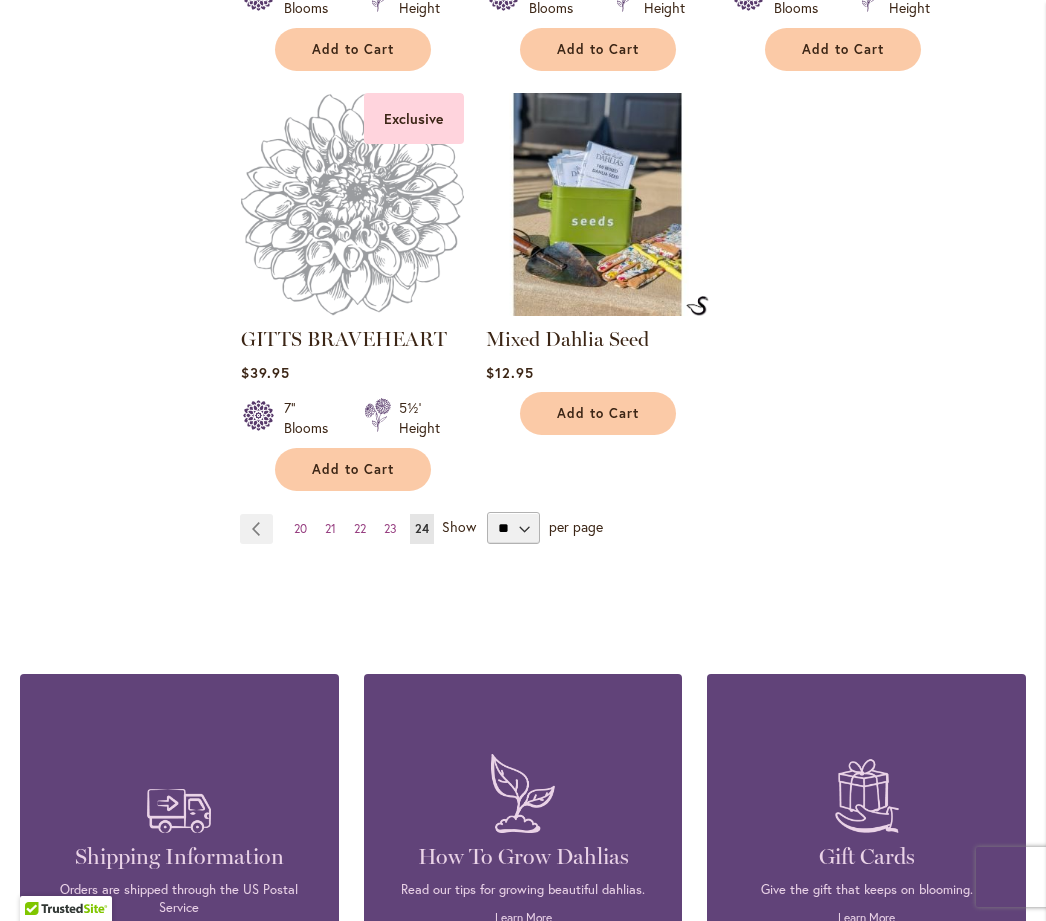 click on "Show" at bounding box center (459, 526) 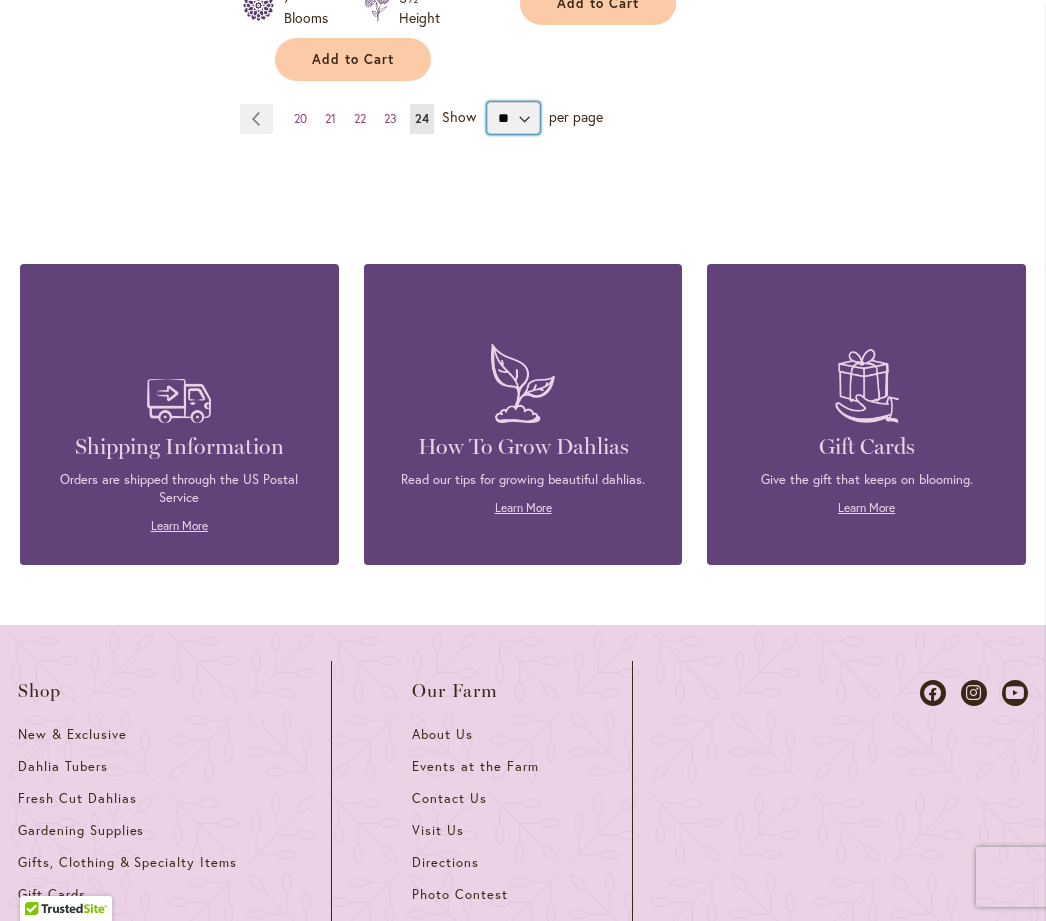 scroll, scrollTop: 2532, scrollLeft: 0, axis: vertical 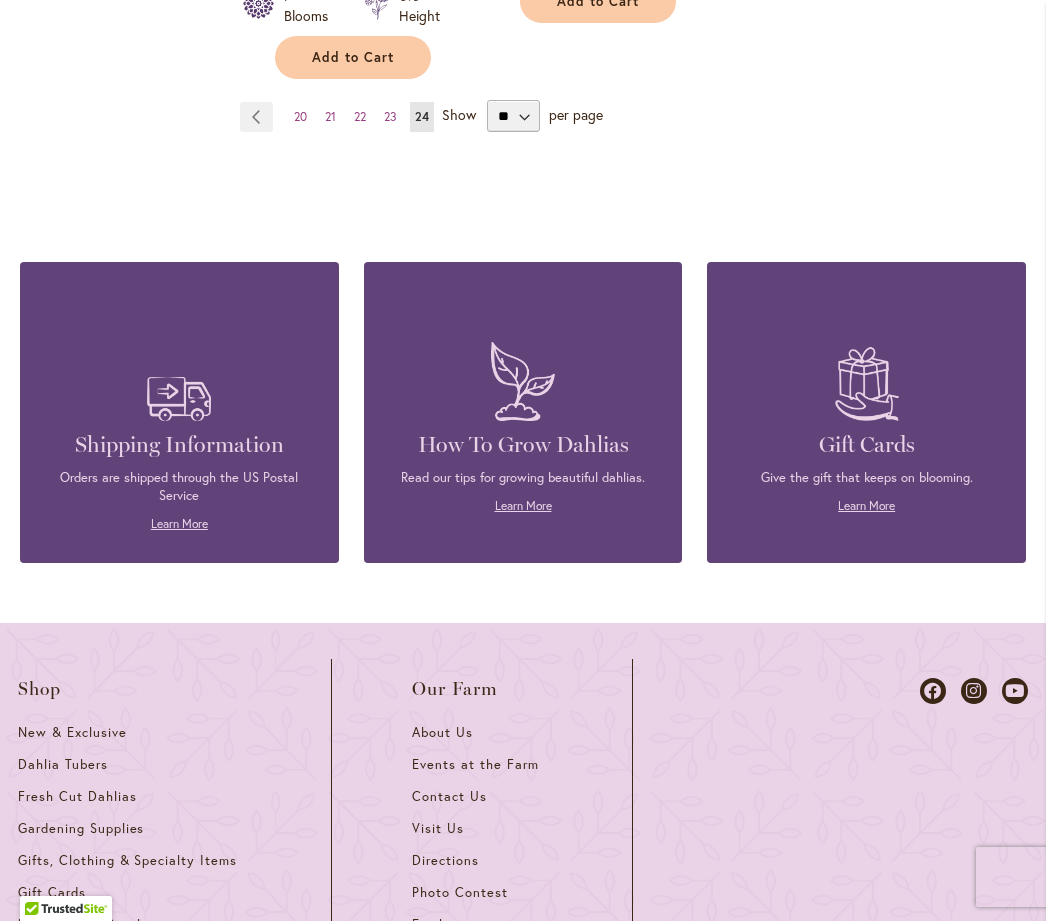 click on "Learn More" at bounding box center (179, 523) 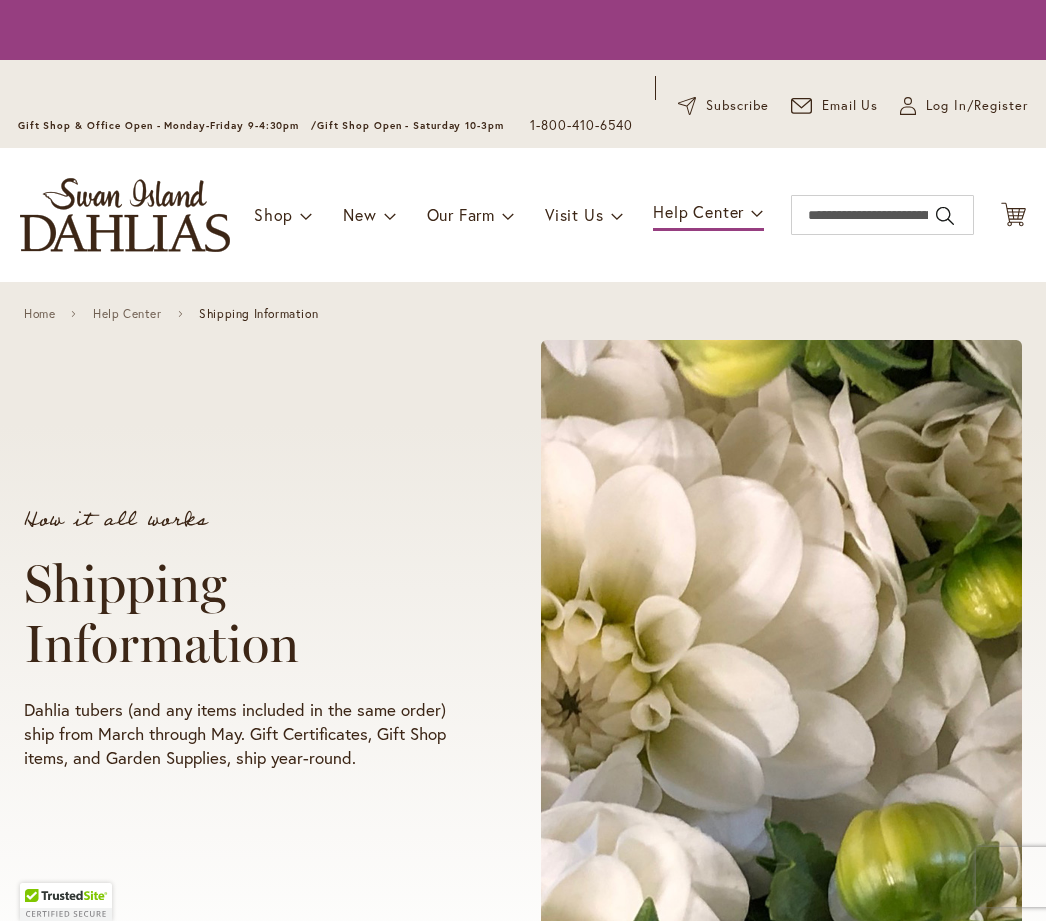 scroll, scrollTop: 0, scrollLeft: 0, axis: both 